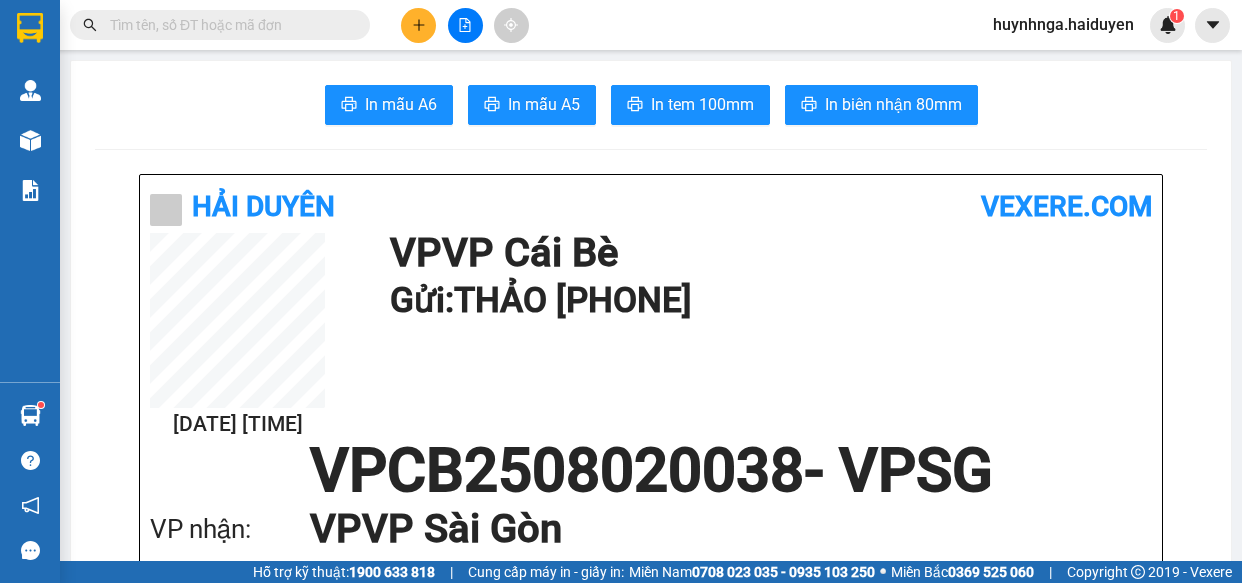 scroll, scrollTop: 0, scrollLeft: 0, axis: both 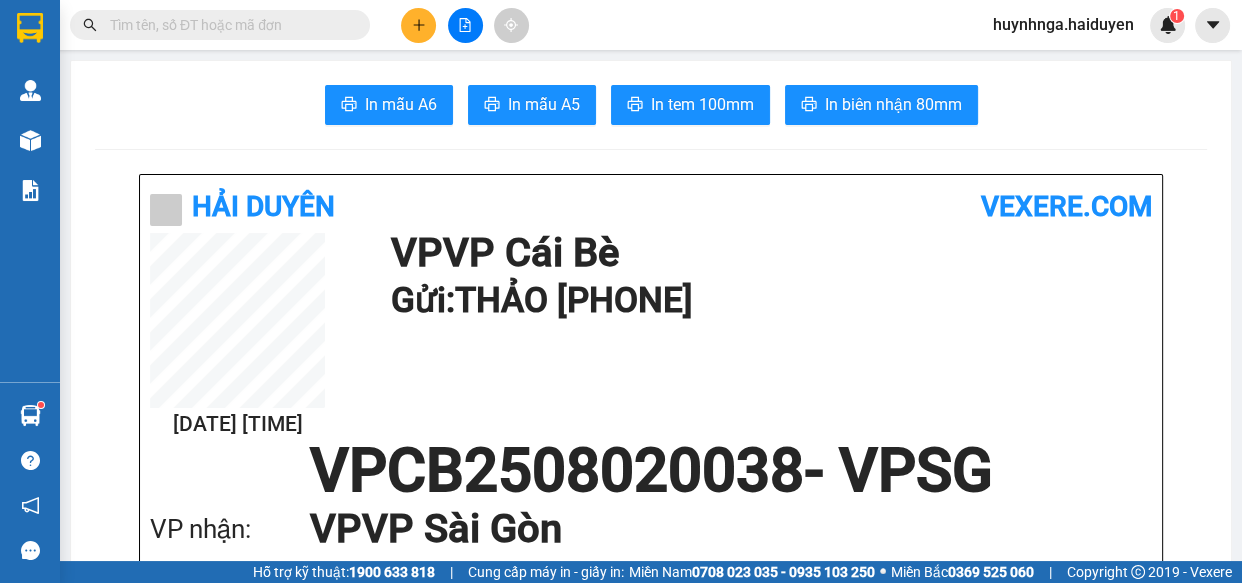 click at bounding box center (418, 25) 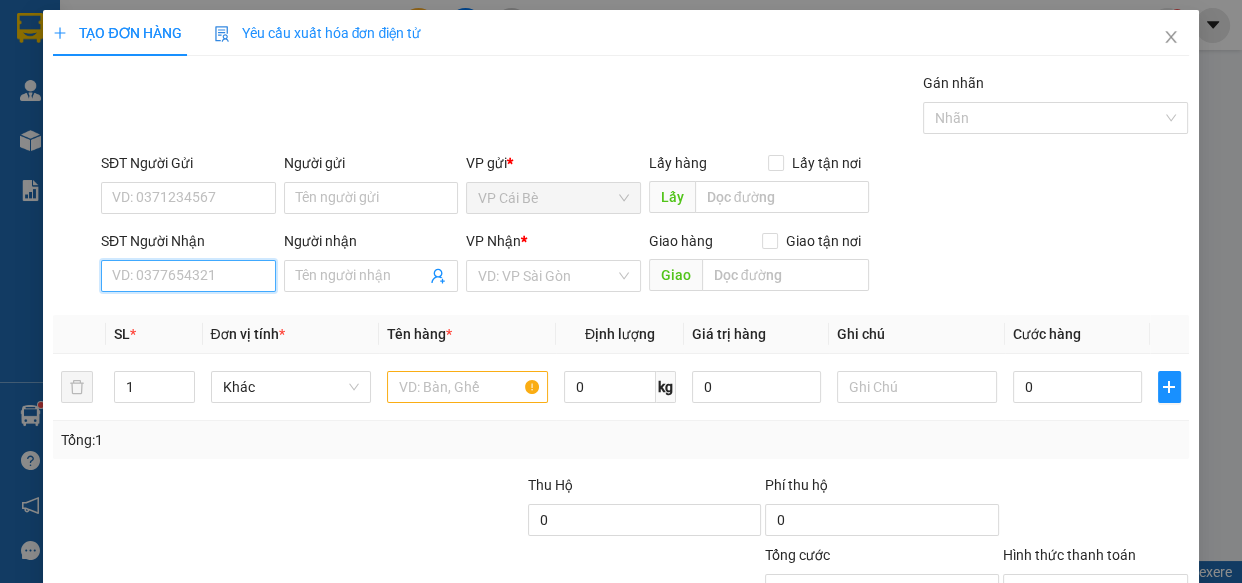 click on "SĐT Người Nhận" at bounding box center (188, 276) 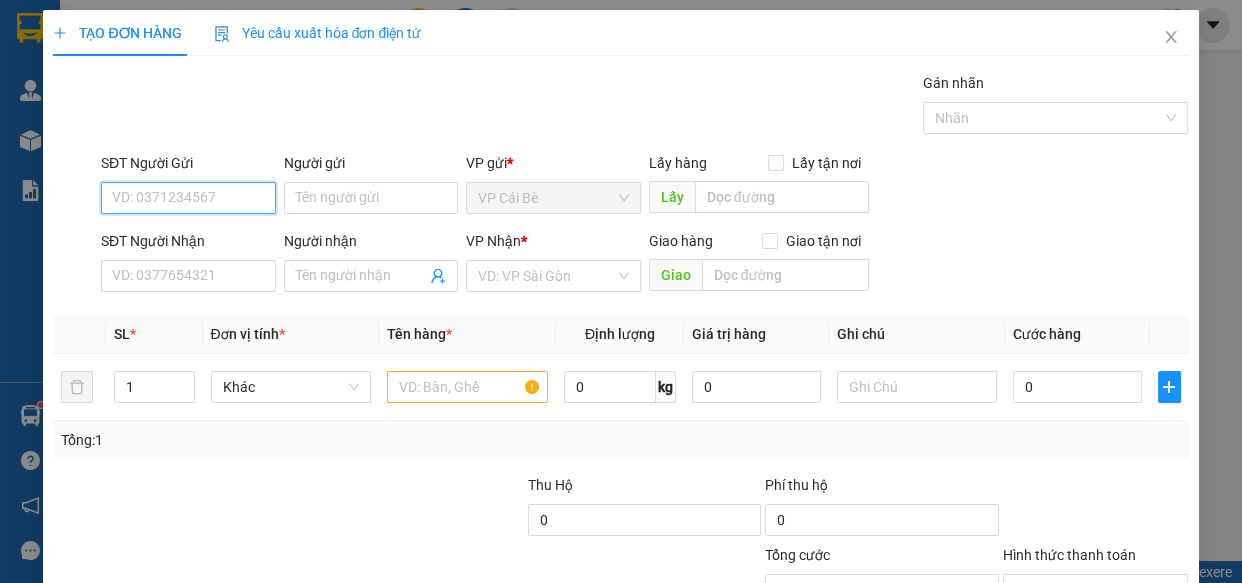 click on "SĐT Người Gửi" at bounding box center (188, 198) 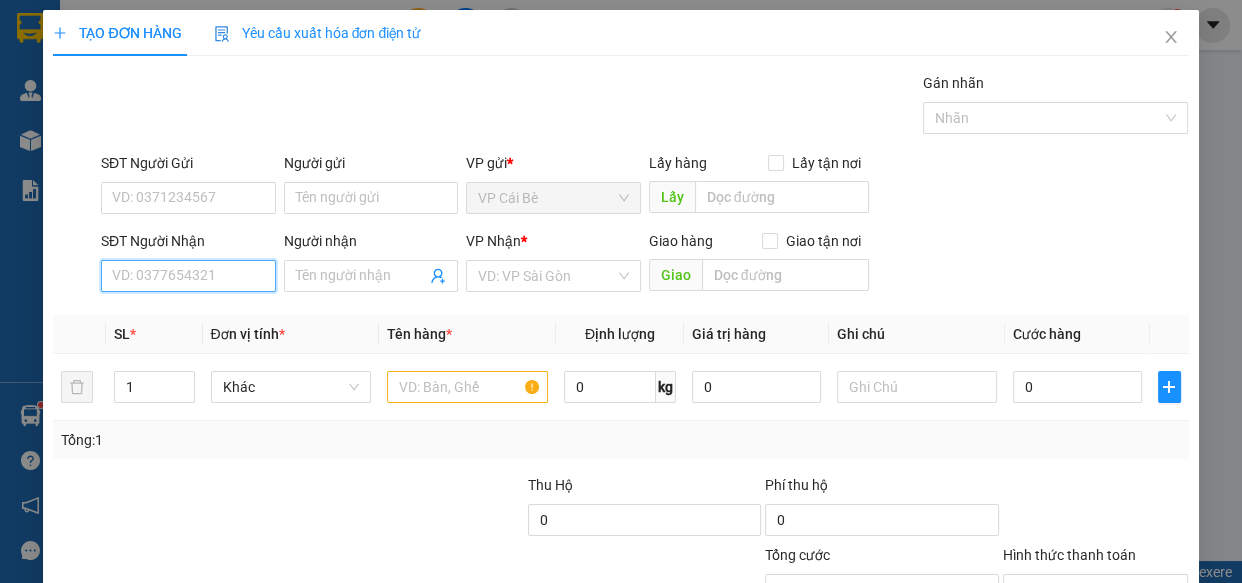 click on "SĐT Người Nhận" at bounding box center [188, 276] 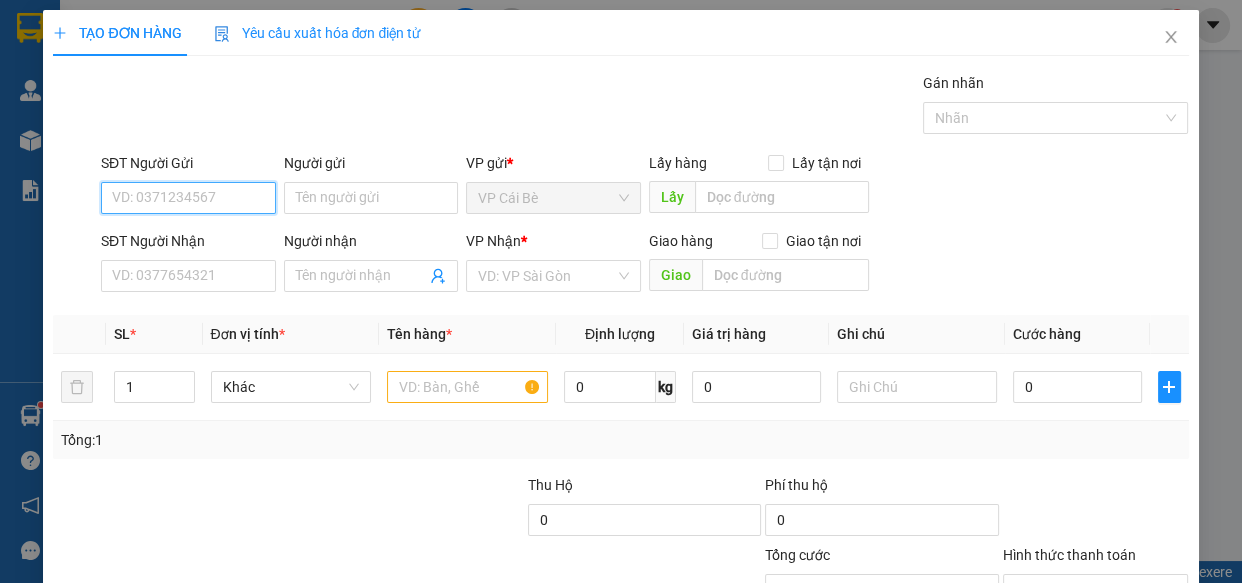 click on "SĐT Người Gửi" at bounding box center [188, 198] 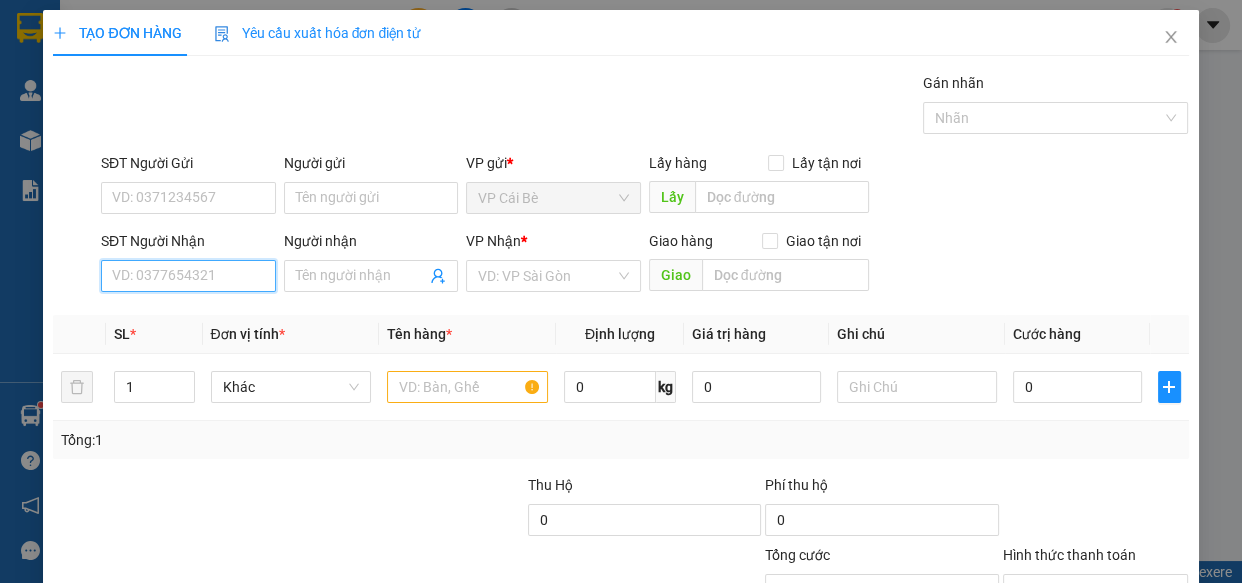 click on "SĐT Người Nhận" at bounding box center (188, 276) 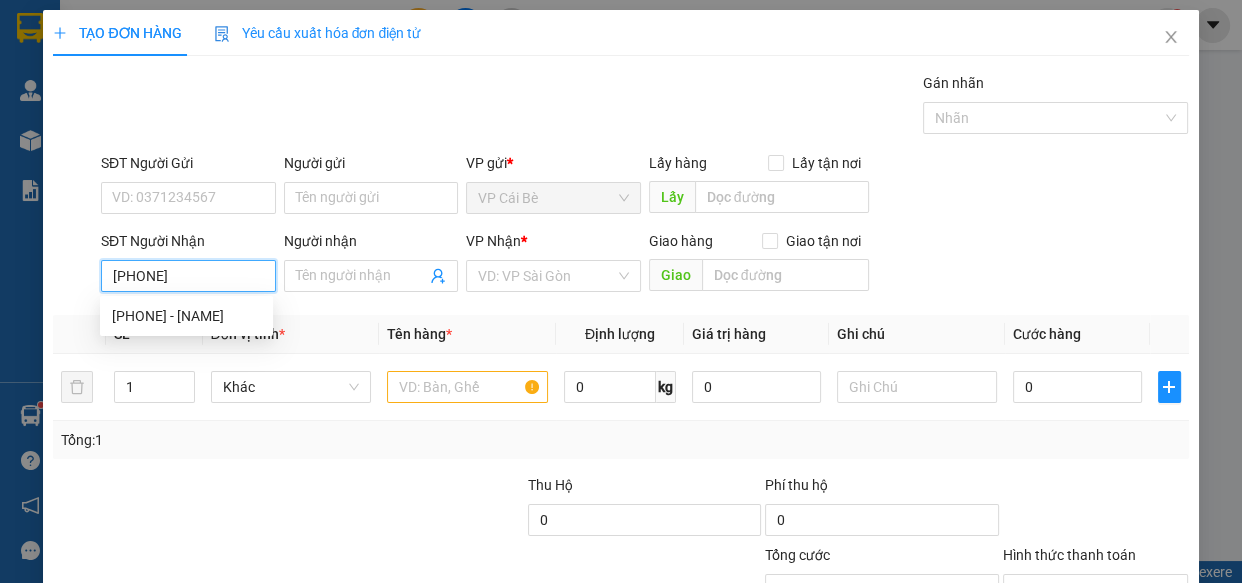 type on "[PHONE]" 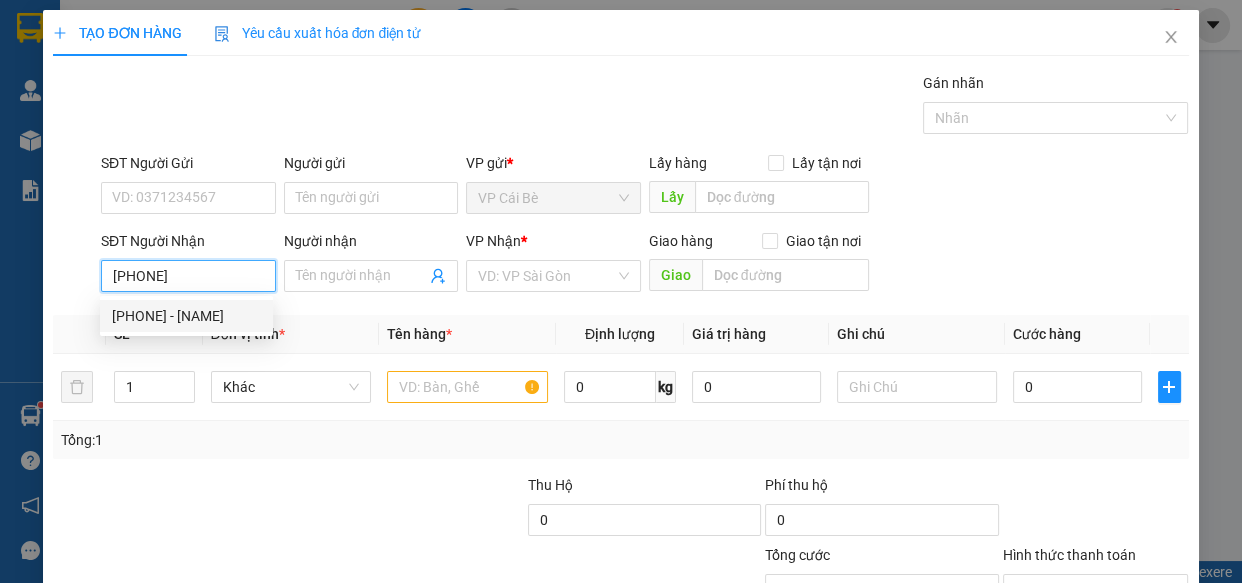 click on "[PHONE] - [NAME]" at bounding box center [186, 316] 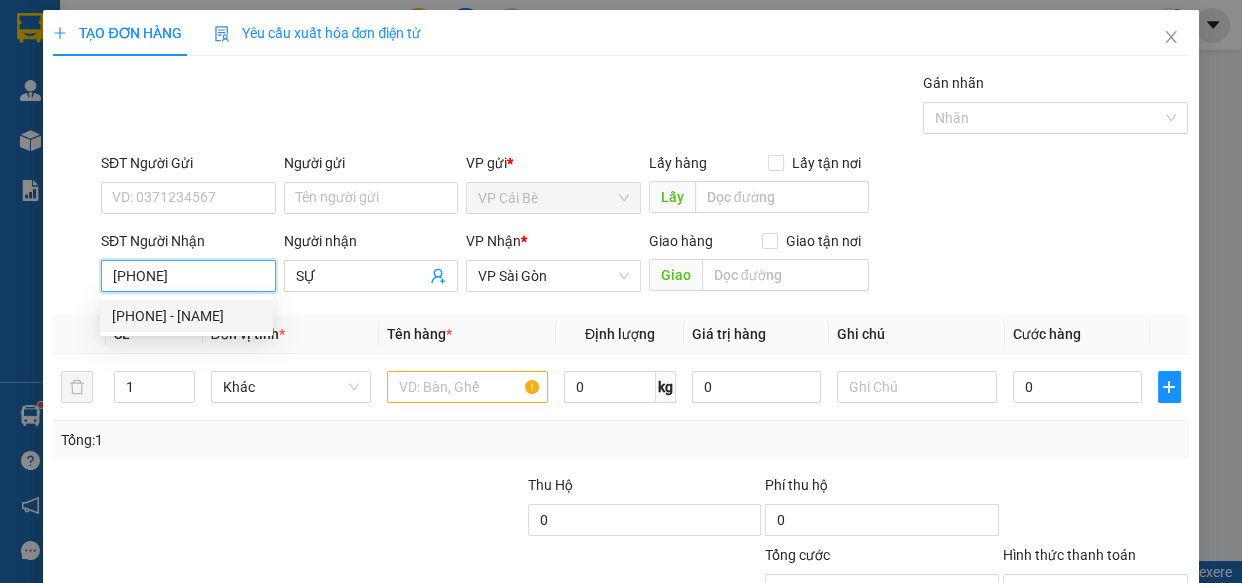 type on "SỰ" 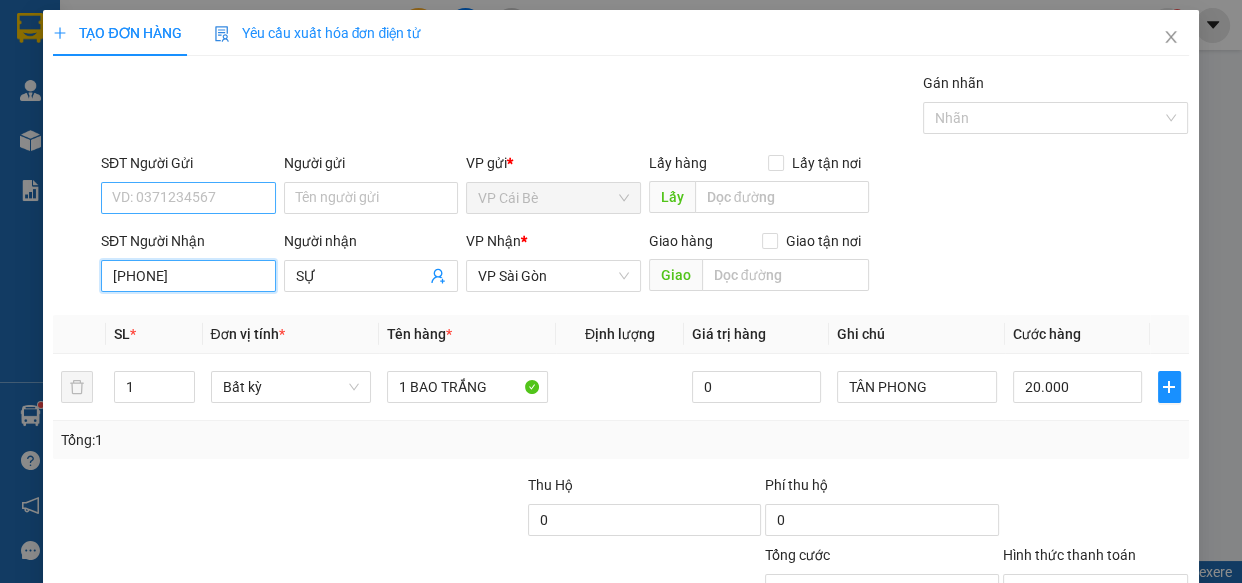 type on "[PHONE]" 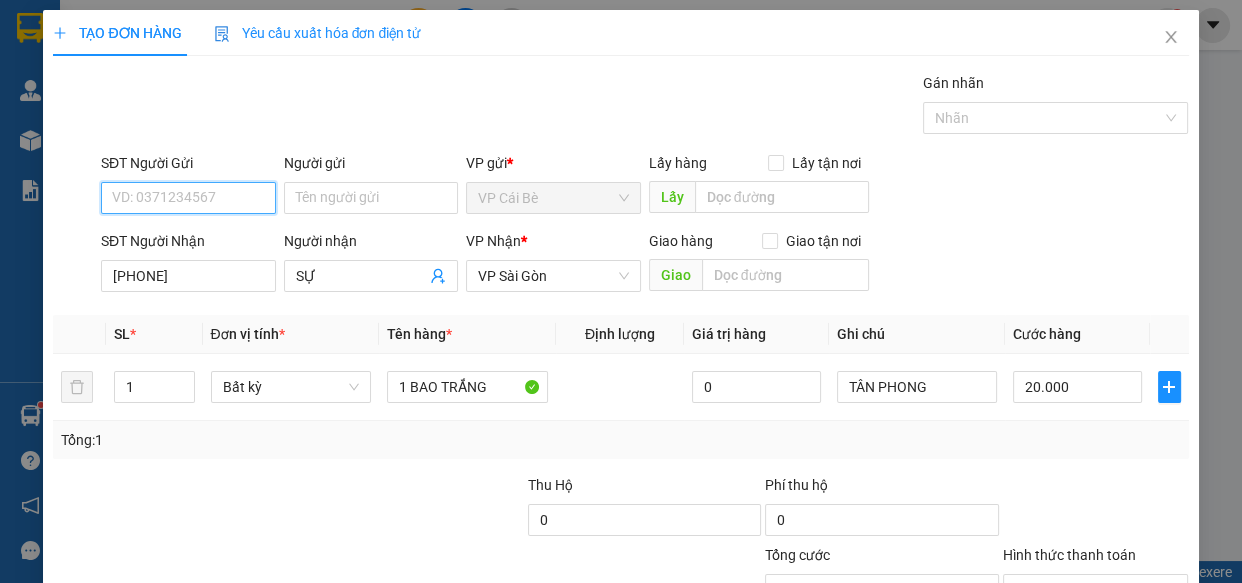 click on "SĐT Người Gửi" at bounding box center [188, 198] 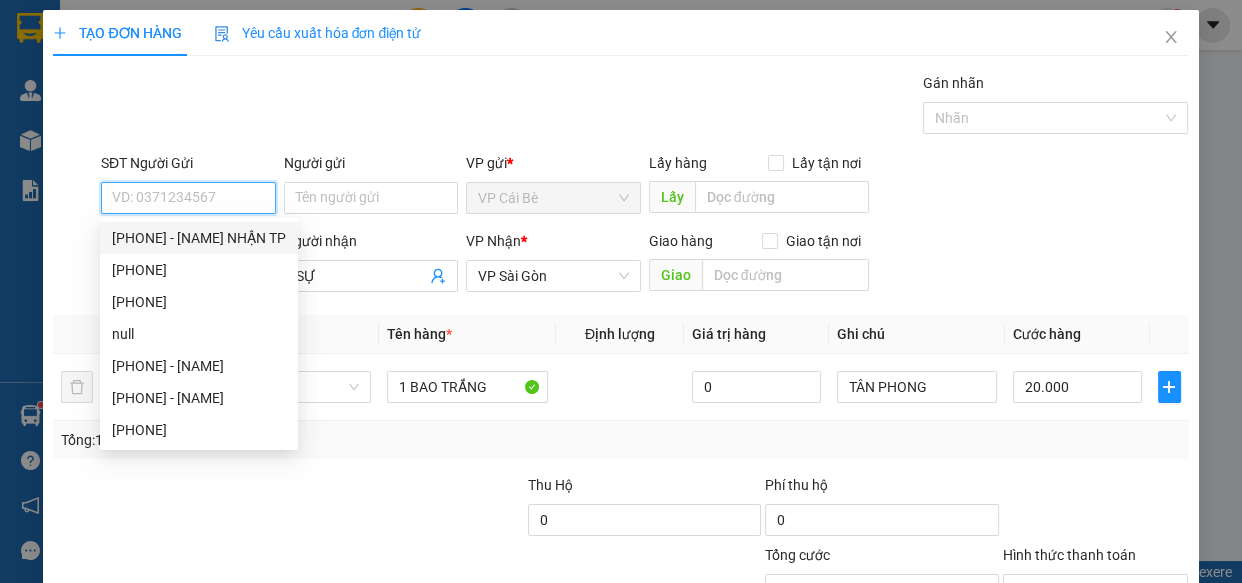 click on "SĐT Người Gửi" at bounding box center (188, 198) 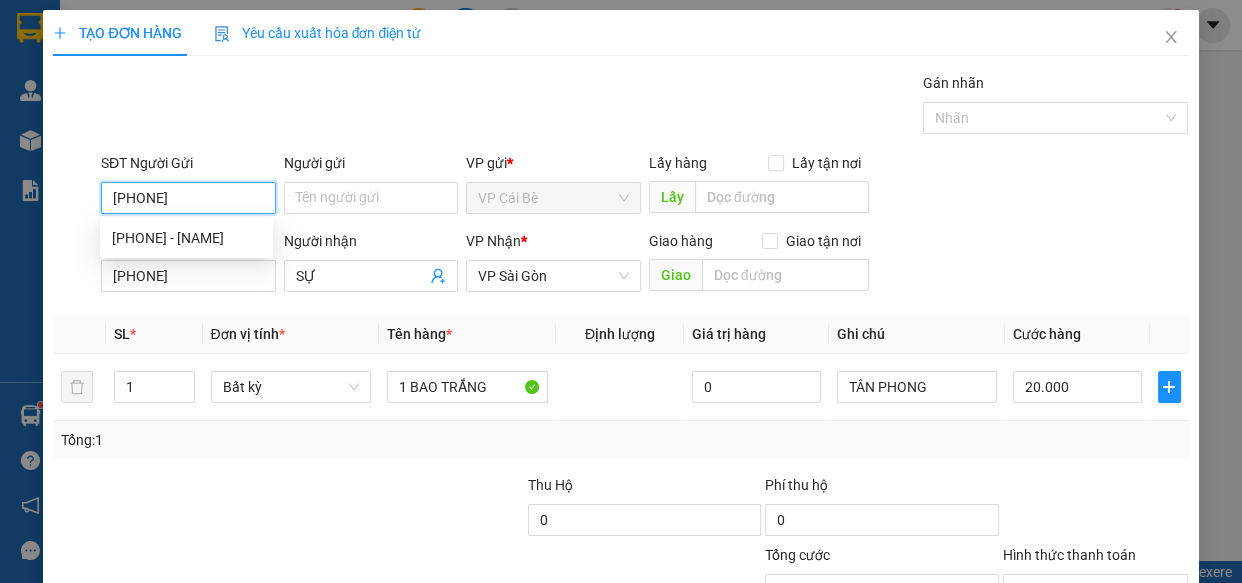type on "[PHONE]" 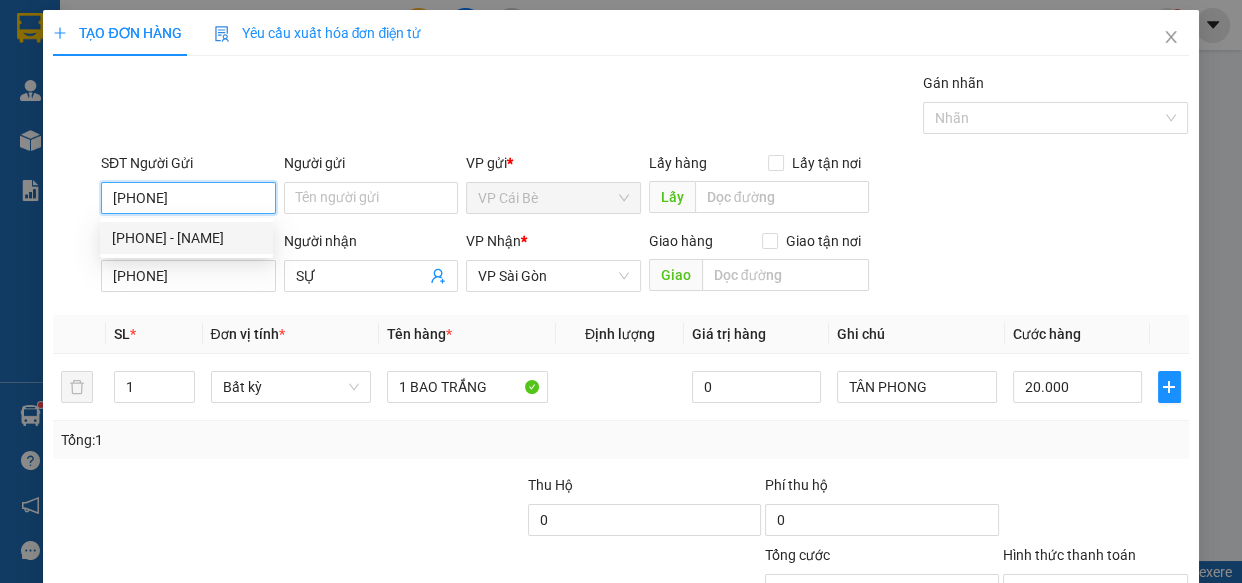 click on "[PHONE] - [NAME]" at bounding box center (186, 238) 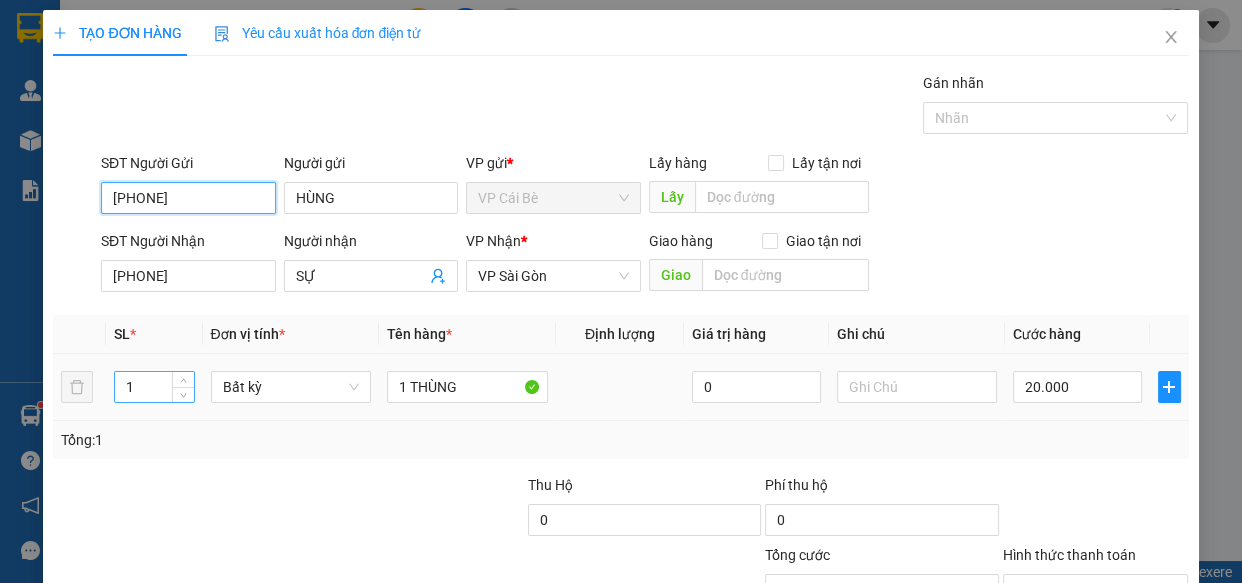 type on "[PHONE]" 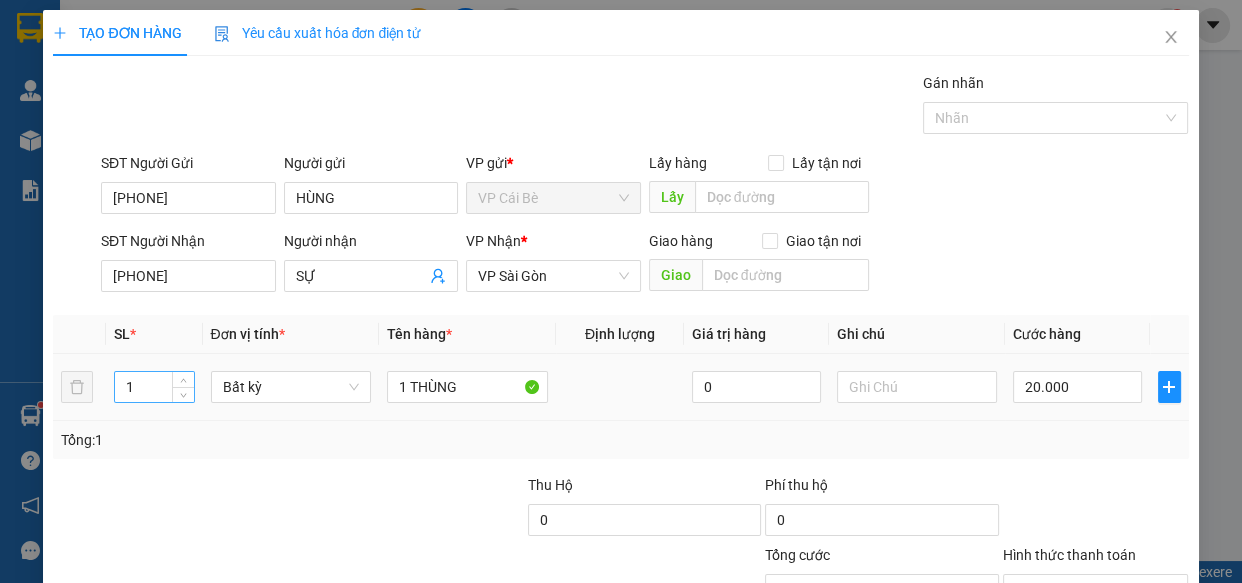 click on "1" at bounding box center [154, 387] 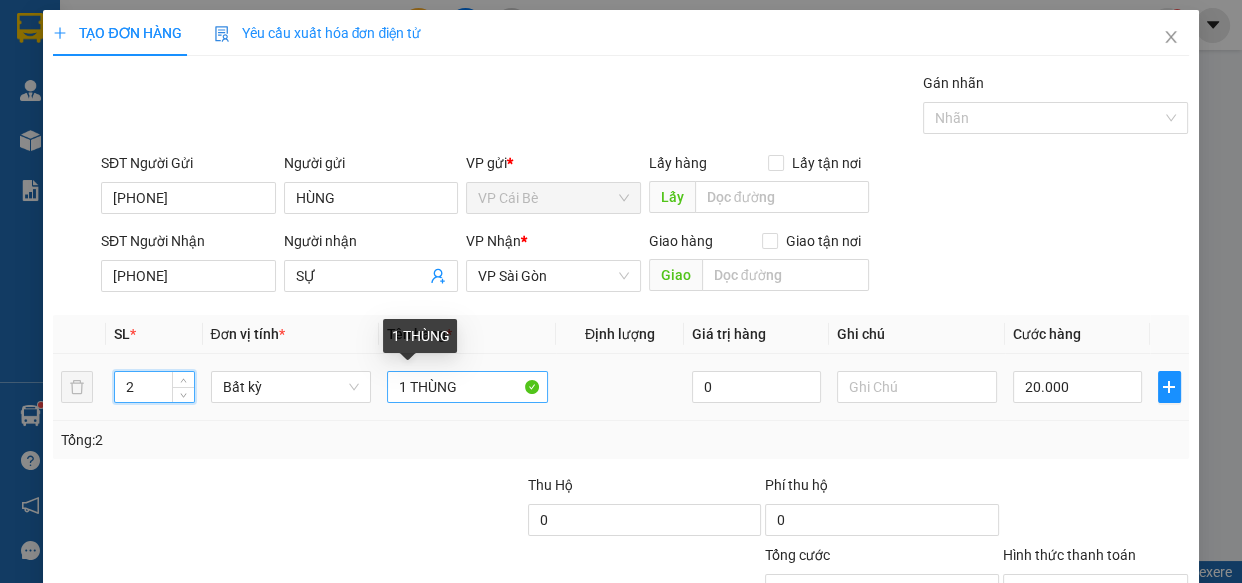 type on "2" 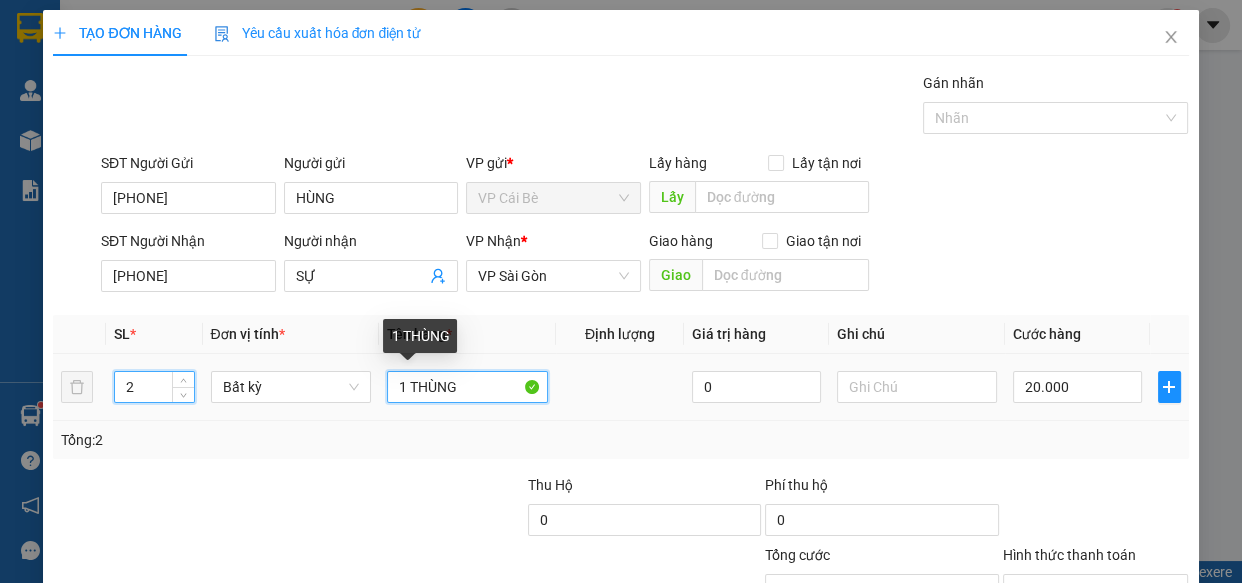 click on "1 THÙNG" at bounding box center (467, 387) 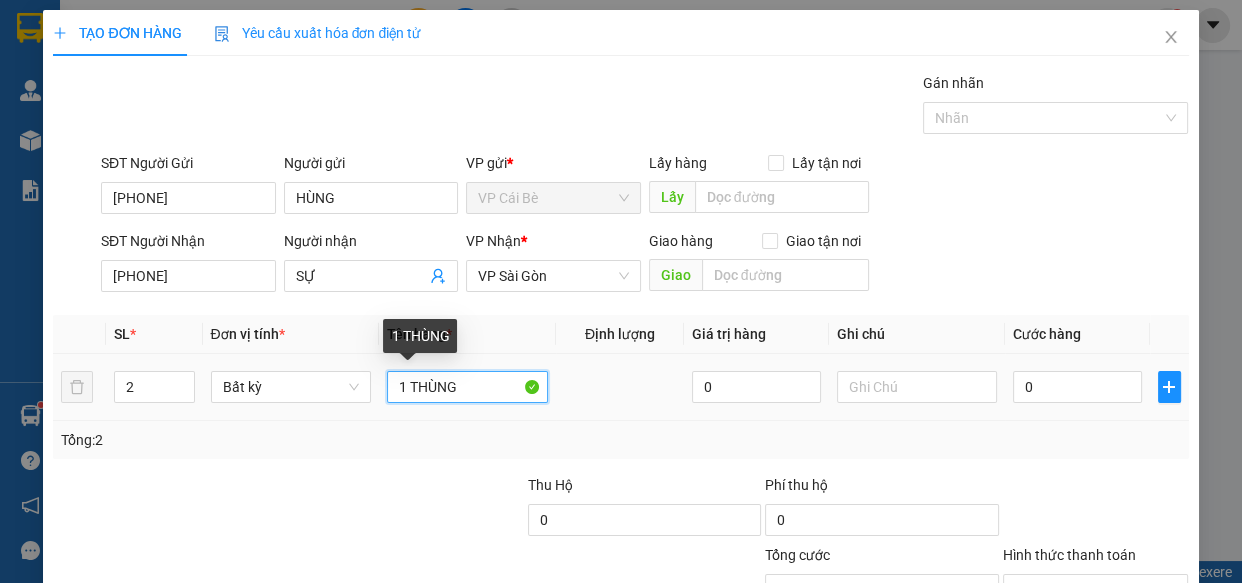 type on "0" 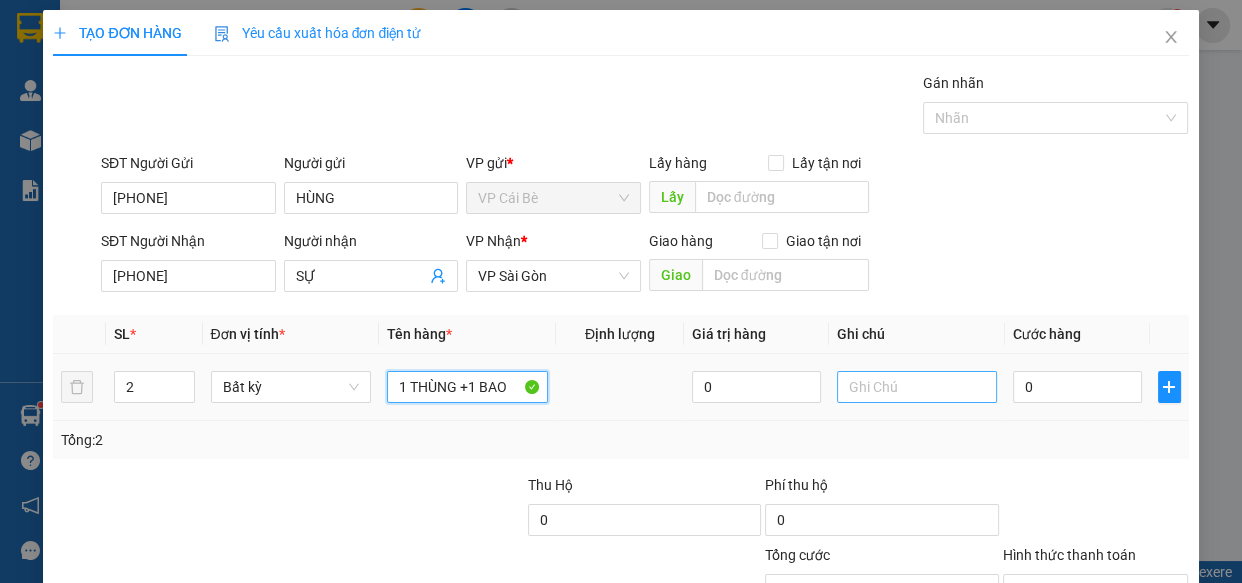type on "1 THÙNG +1 BAO" 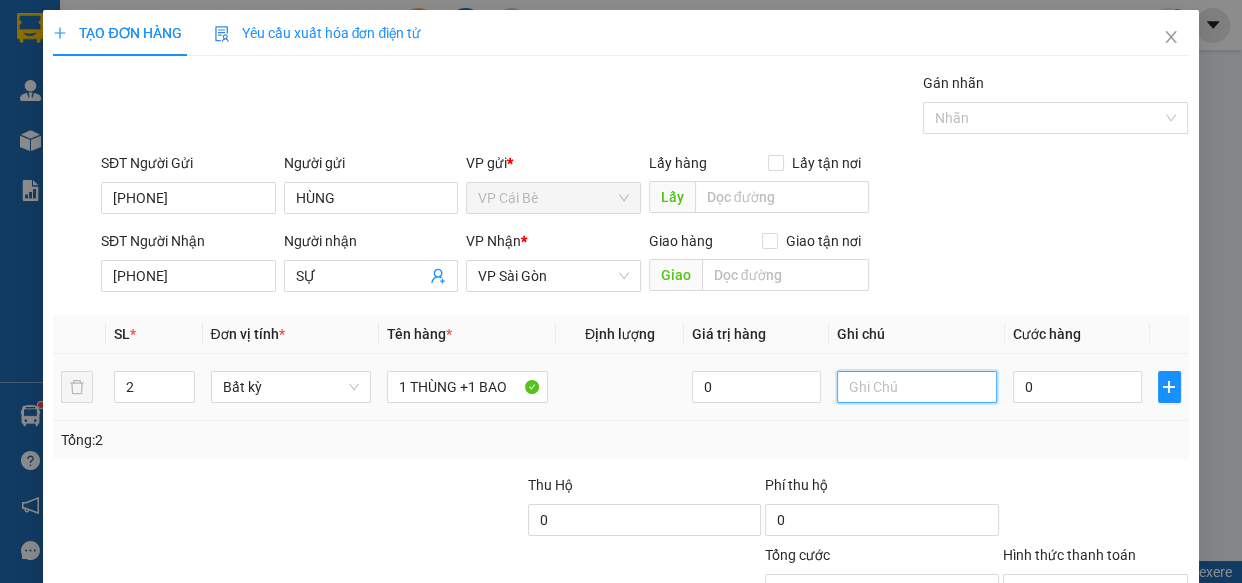 click at bounding box center (917, 387) 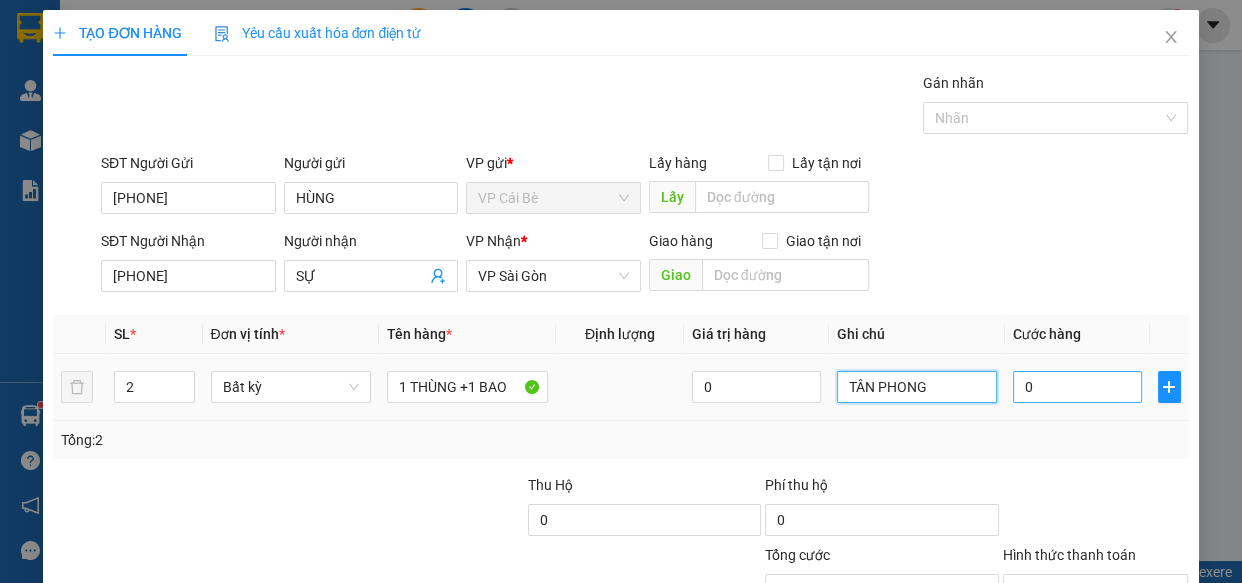 type on "TÂN PHONG" 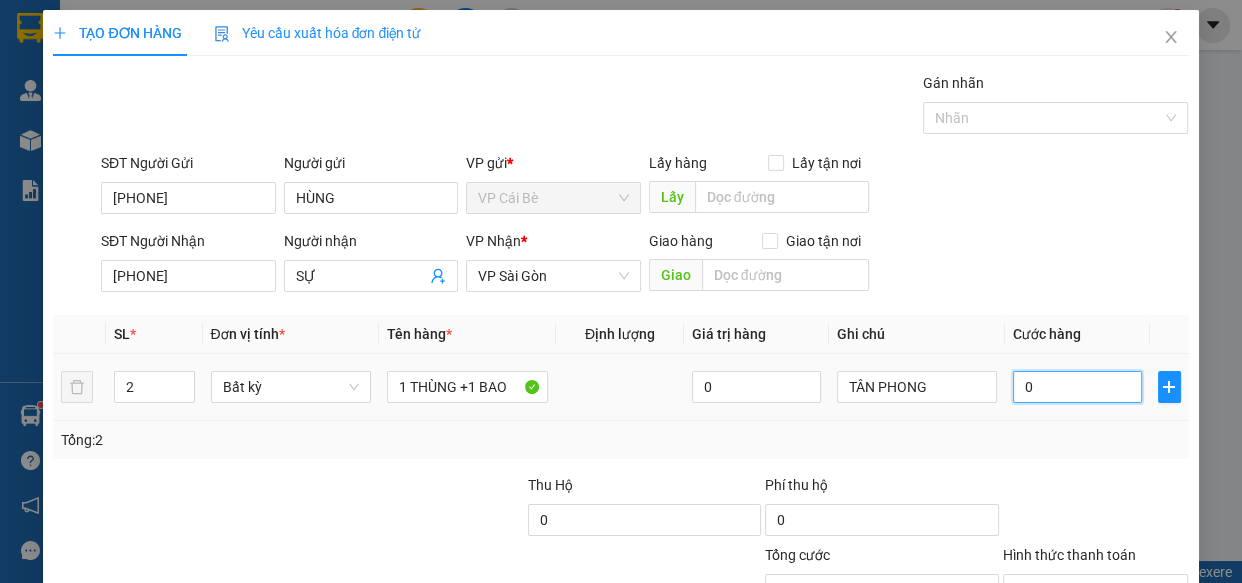 click on "0" at bounding box center (1077, 387) 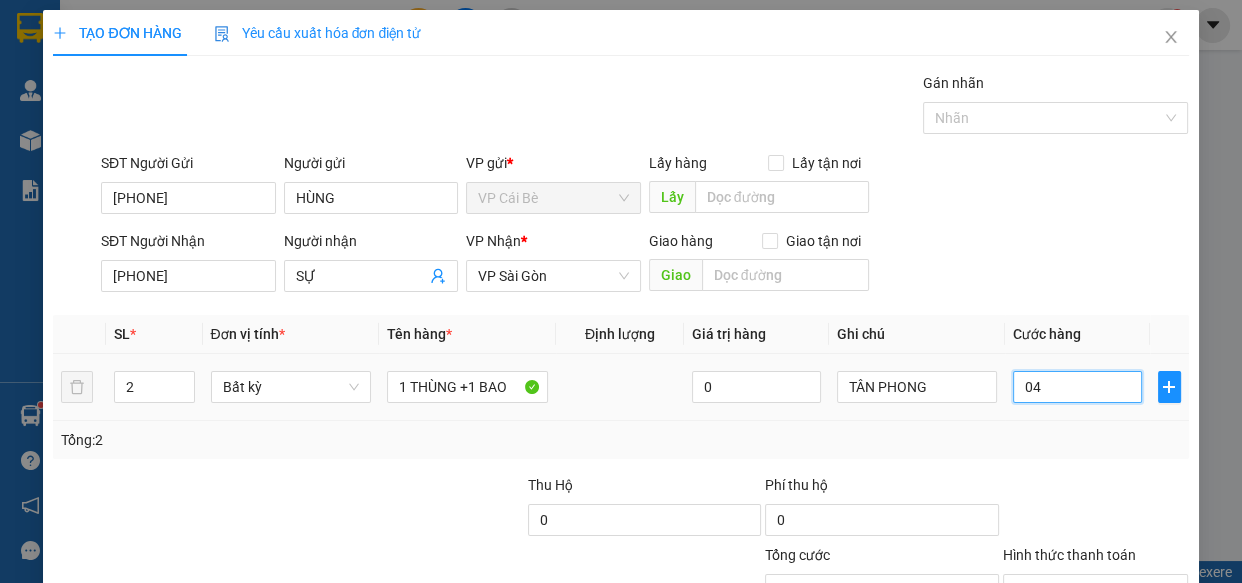 type on "040" 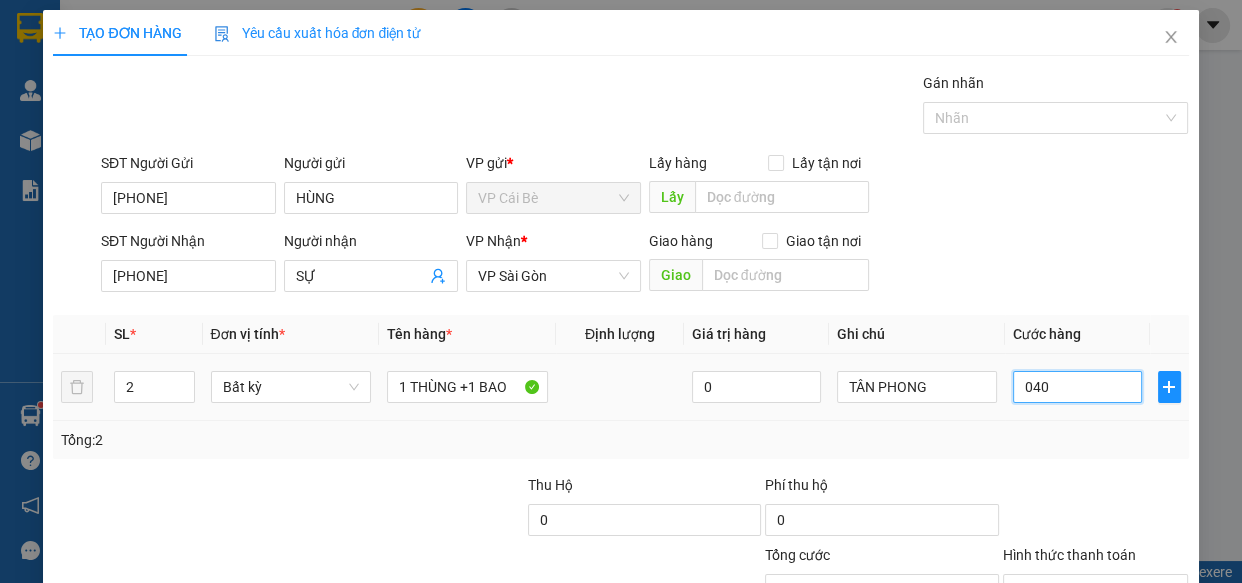 type on "40" 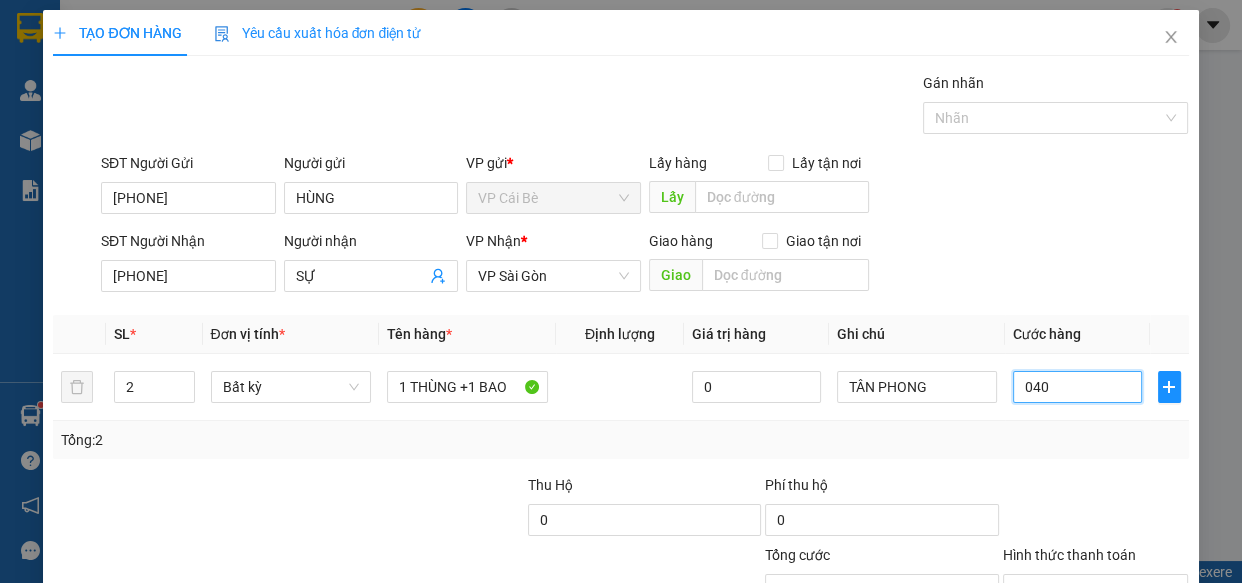 type on "040" 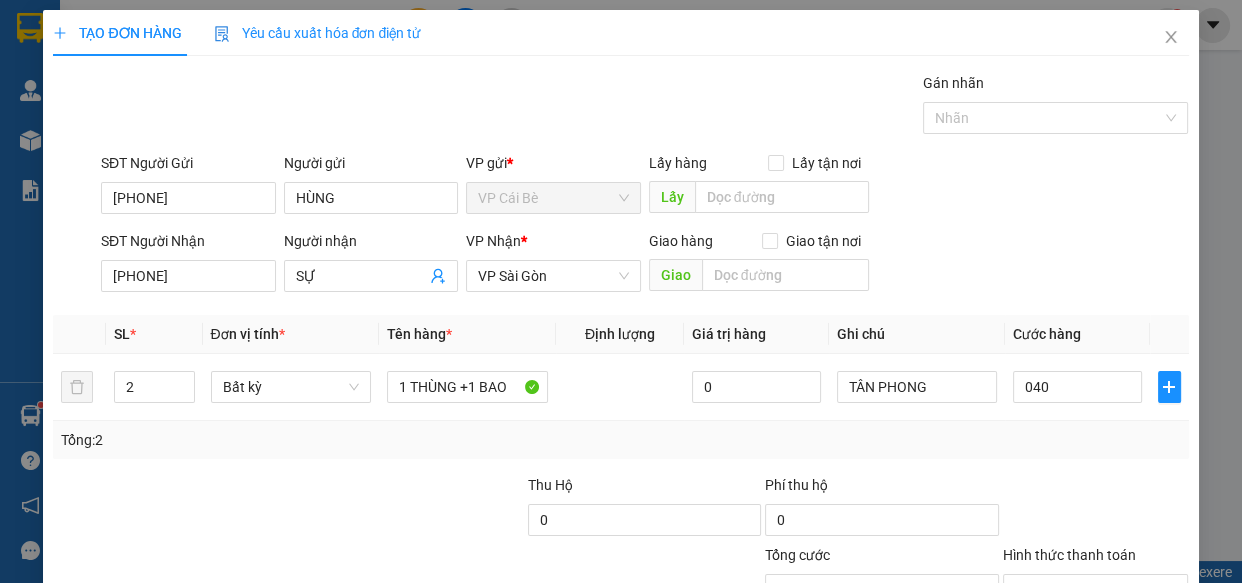 type on "40.000" 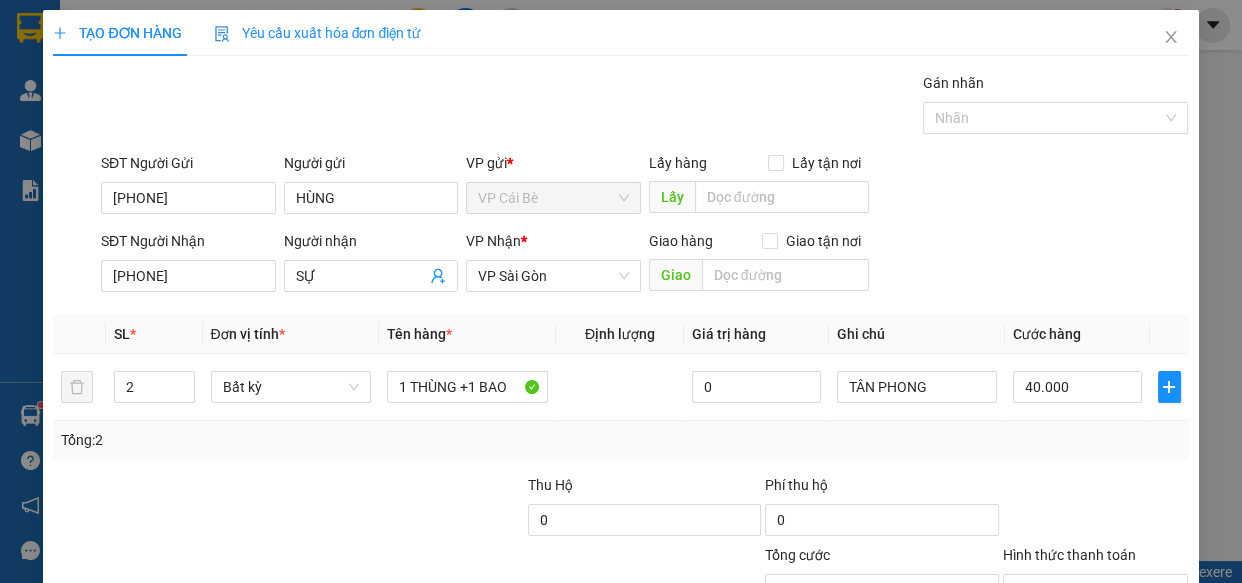 click on "SĐT Người Gửi [PHONE] Người gửi [NAME] VP gửi  * VP Cái Bè Lấy hàng Lấy tận nơi Lấy SĐT Người Nhận [PHONE] Người nhận [NAME] VP Nhận  * VP Sài Gòn Giao hàng Giao tận nơi Giao SL  * Đơn vị tính  * Tên hàng  * Định lượng Giá trị hàng Ghi chú Cước hàng                   [NUMBER] Bất kỳ [NUMBER] THÙNG +[NUMBER] BAO [NUMBER] [NAME] [PRICE] Tổng:  [NUMBER] Thu Hộ [NUMBER] Phí thu hộ [NUMBER] Tổng cước [PRICE] Hình thức thanh toán Chọn HT Thanh Toán Số tiền thu trước [NUMBER] Chưa thanh toán [PRICE] Chọn HT Thanh Toán Lưu nháp Xóa Thông tin Lưu Lưu và In Tổng cước người gửi/nhận phải thanh toán cho đơn hàng [NUMBER] THÙNG +[NUMBER] BAO" at bounding box center (620, 386) 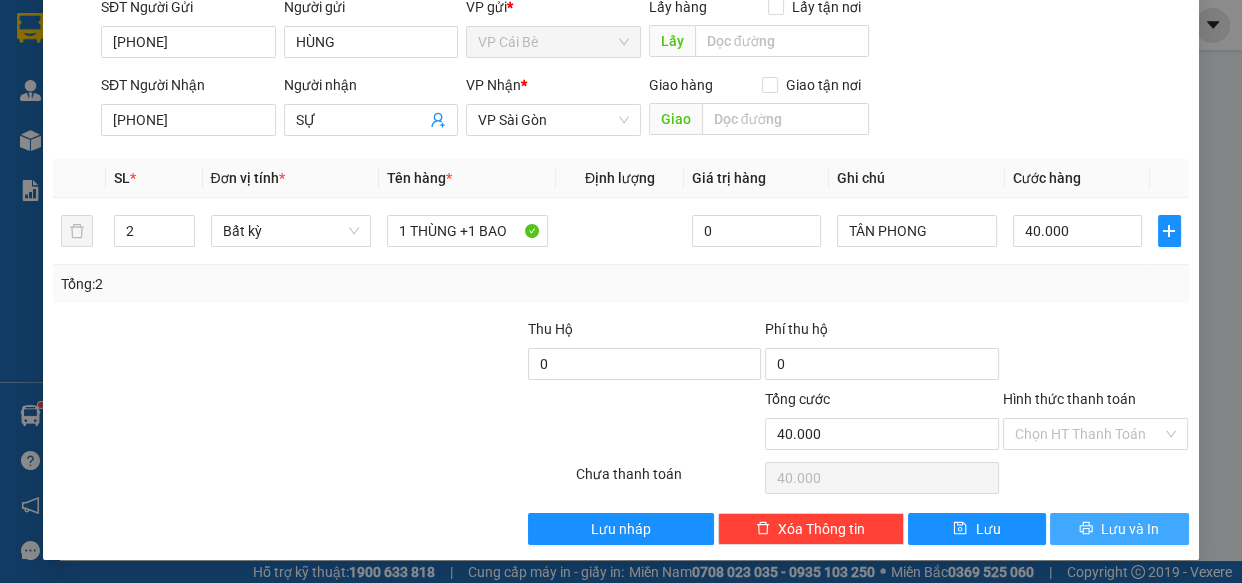 click on "Lưu và In" at bounding box center (1130, 529) 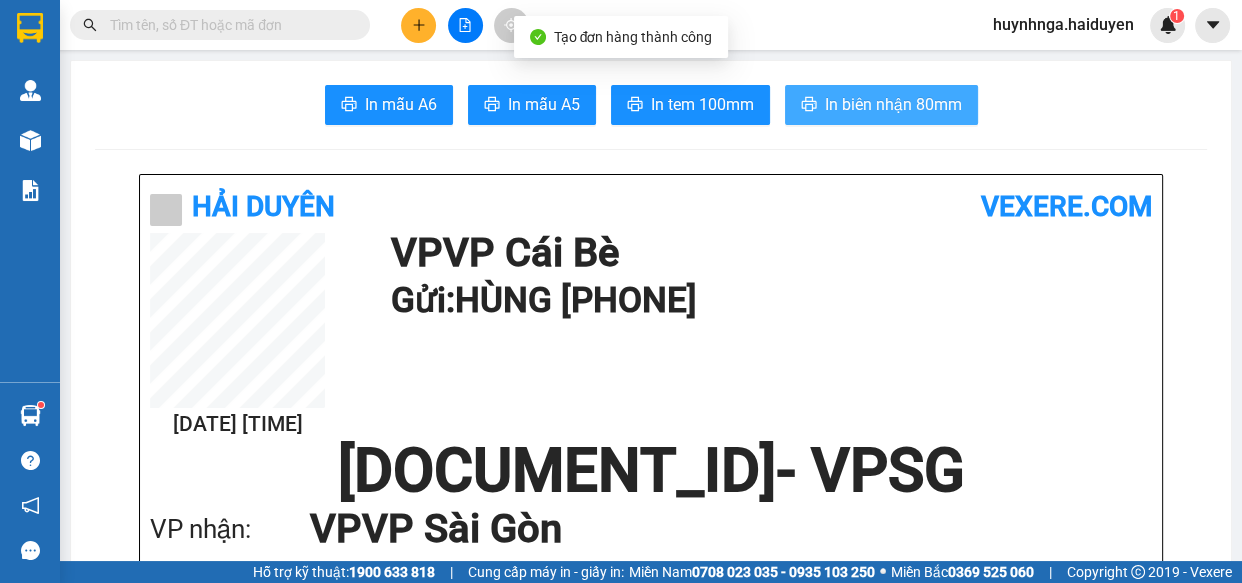 click at bounding box center [809, 105] 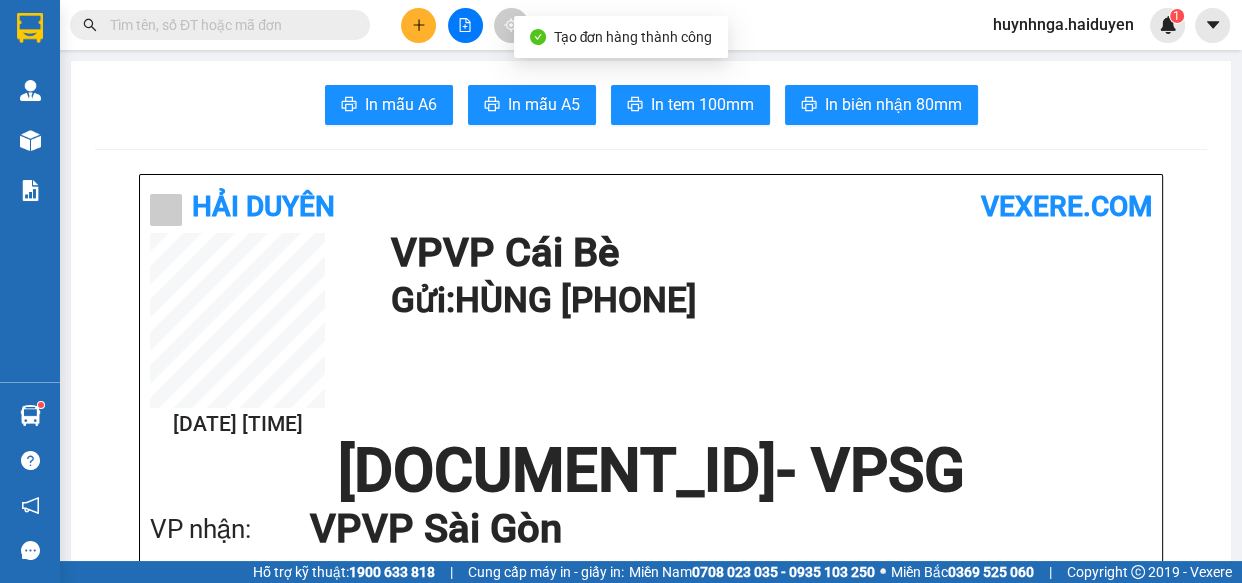 scroll, scrollTop: 0, scrollLeft: 0, axis: both 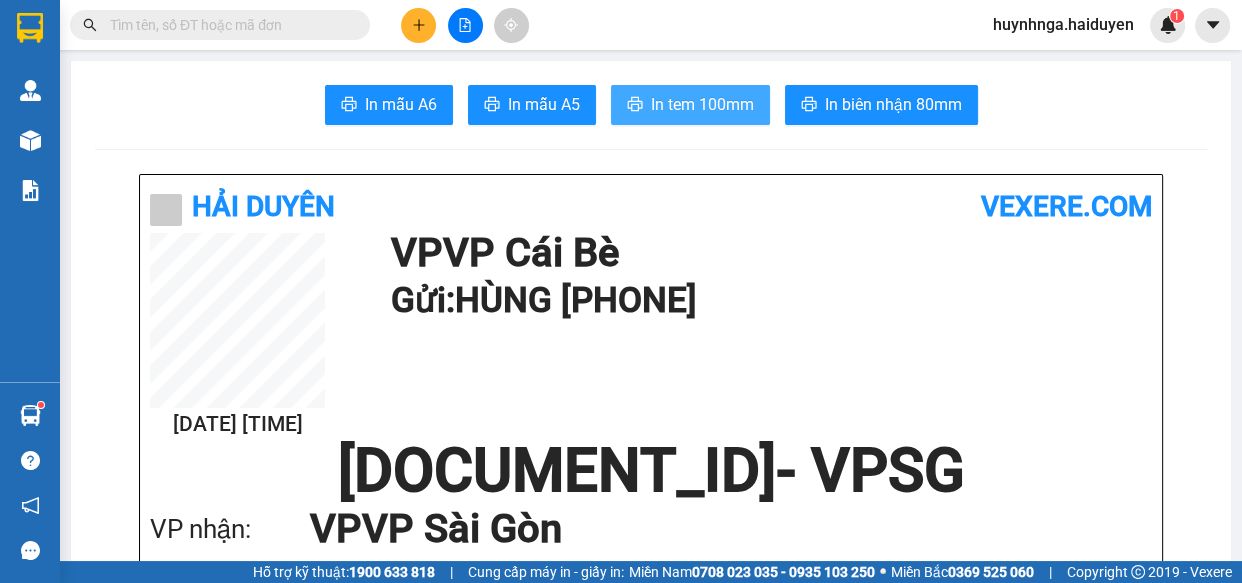 click on "In tem 100mm" at bounding box center [690, 105] 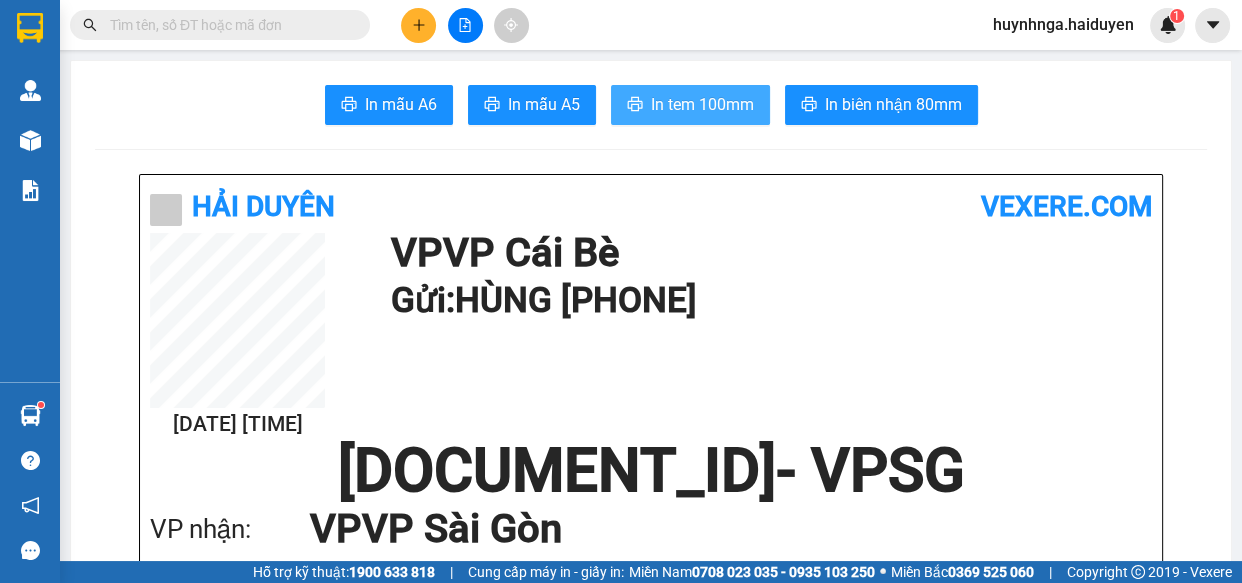 scroll, scrollTop: 0, scrollLeft: 0, axis: both 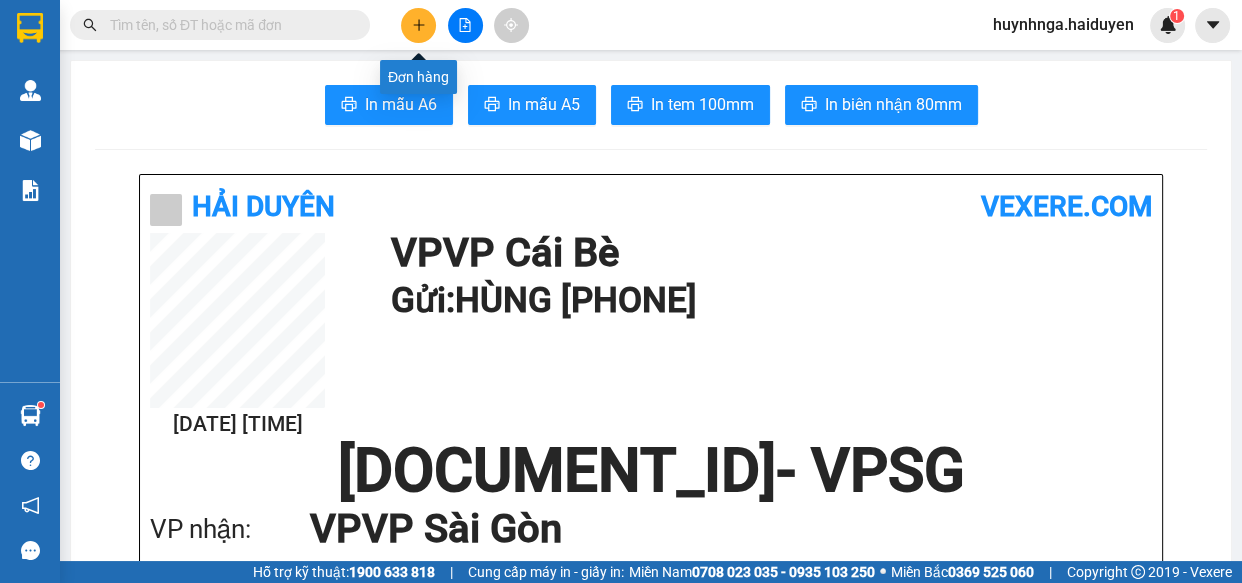 click 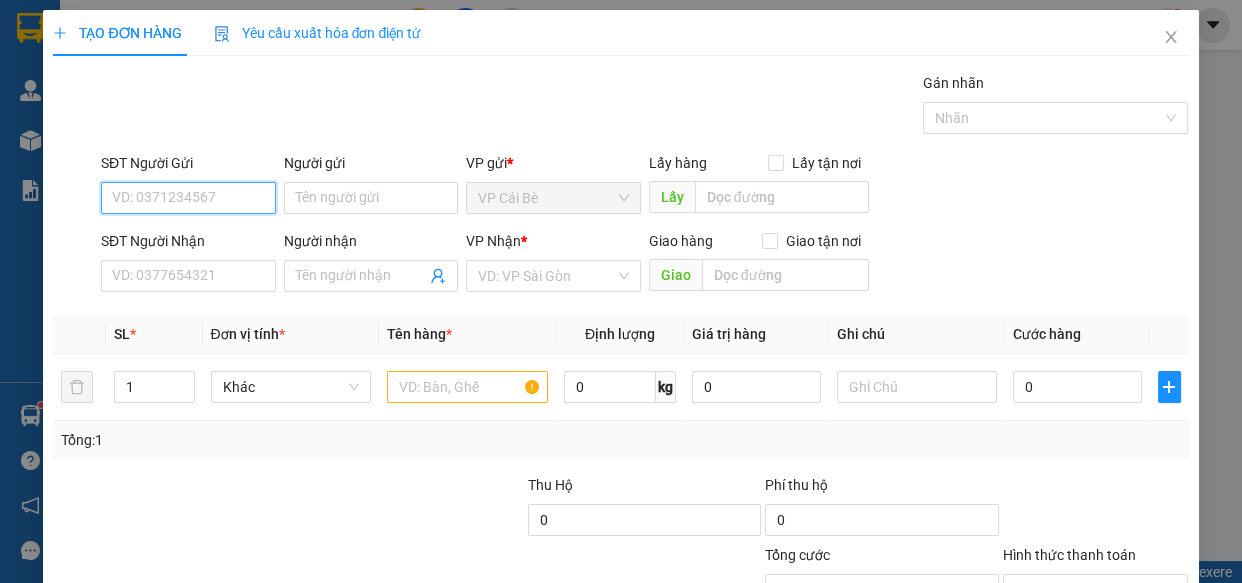 click on "SĐT Người Gửi" at bounding box center [188, 198] 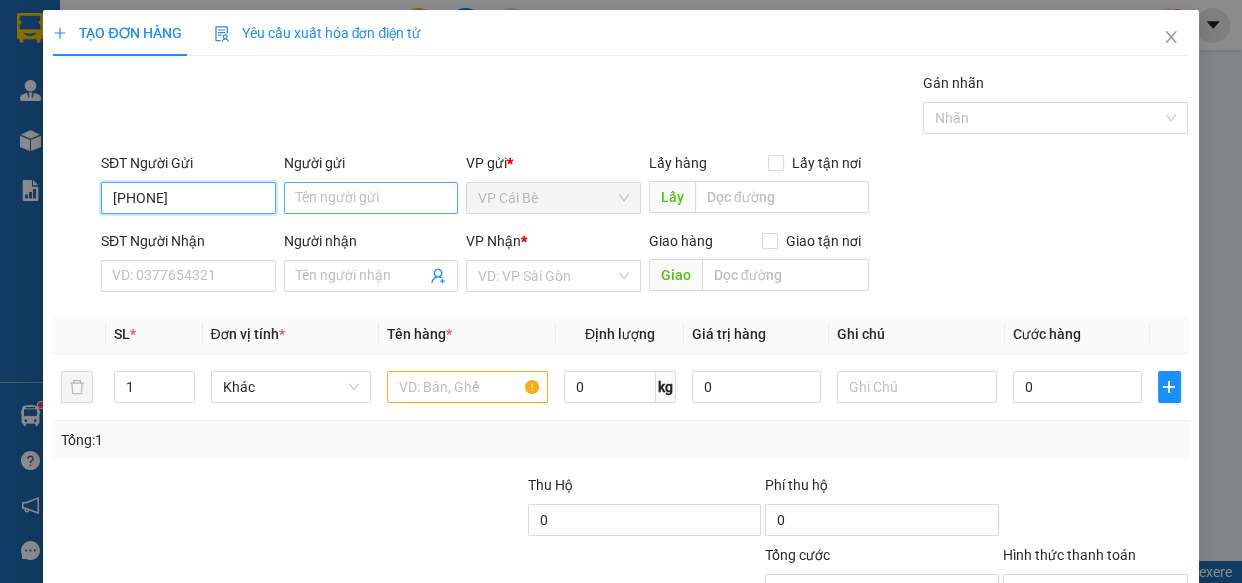 type on "[PHONE]" 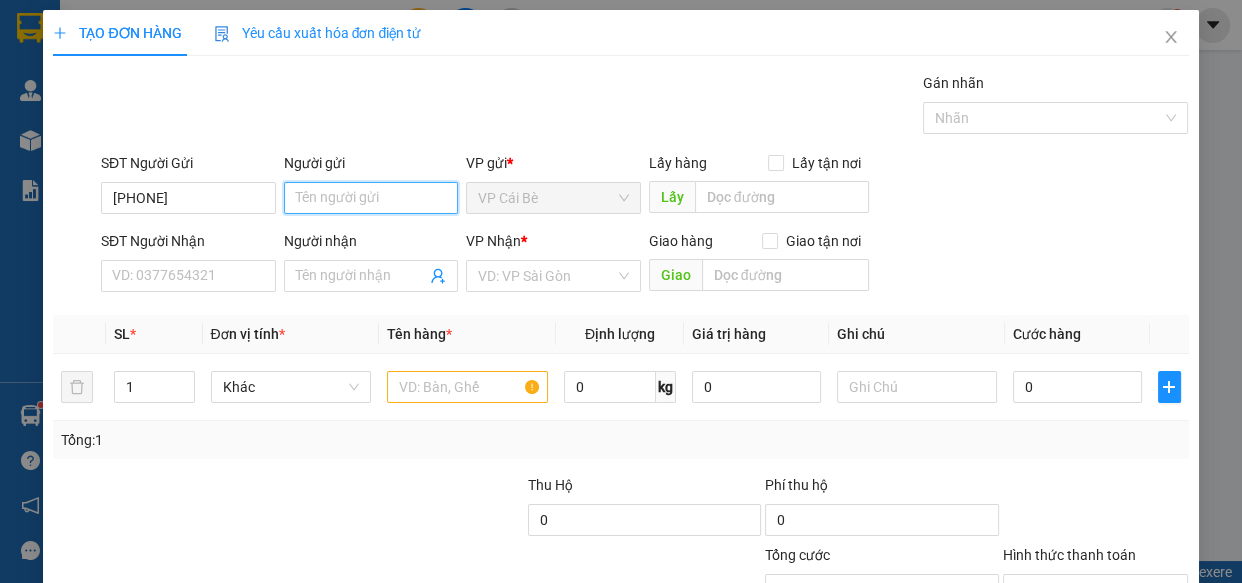 click on "Người gửi" at bounding box center [371, 198] 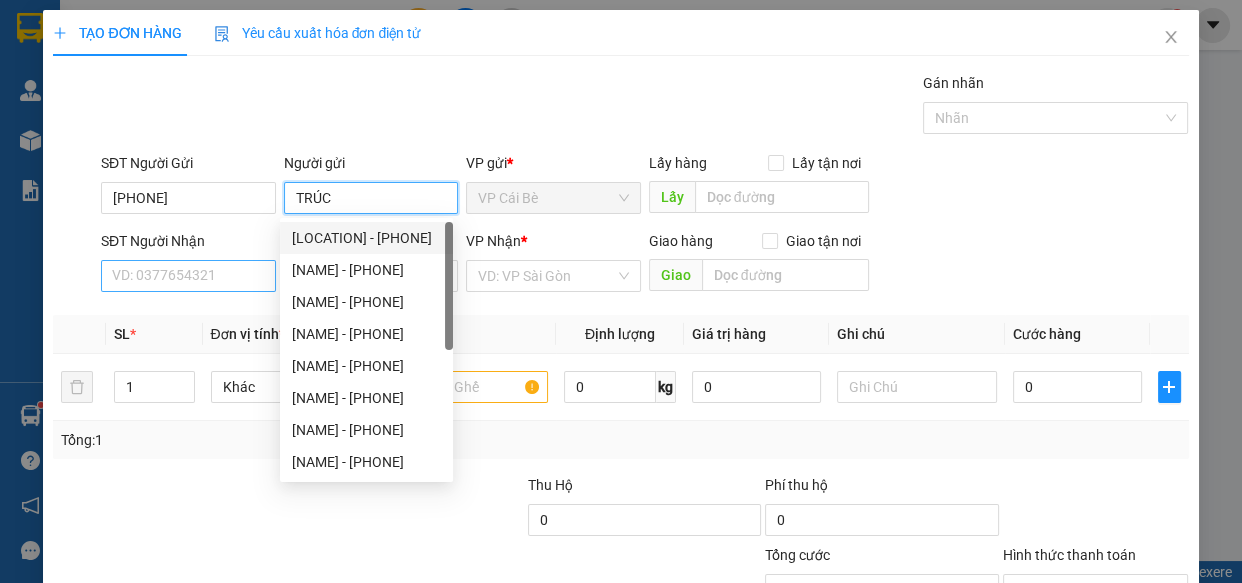 type on "TRÚC" 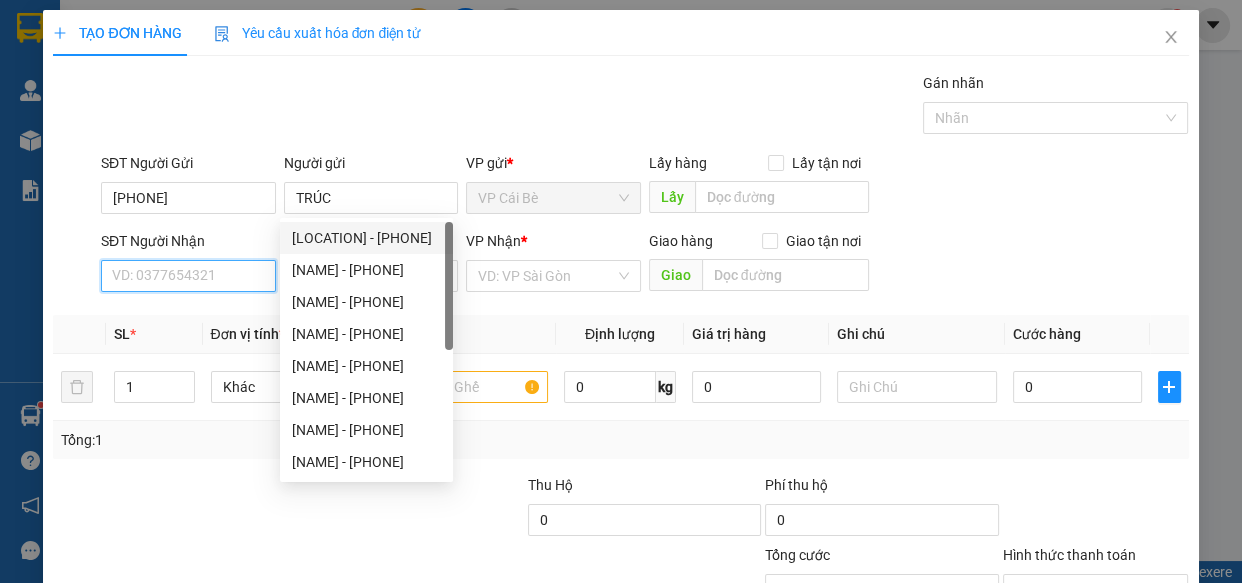 click on "SĐT Người Nhận" at bounding box center (188, 276) 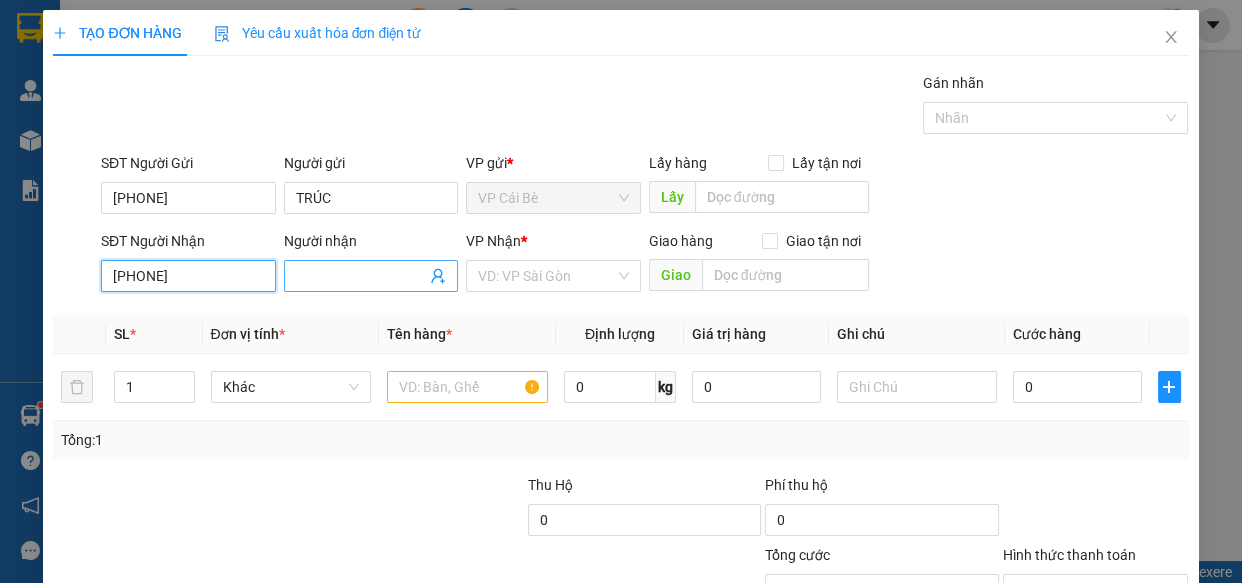 type on "[PHONE]" 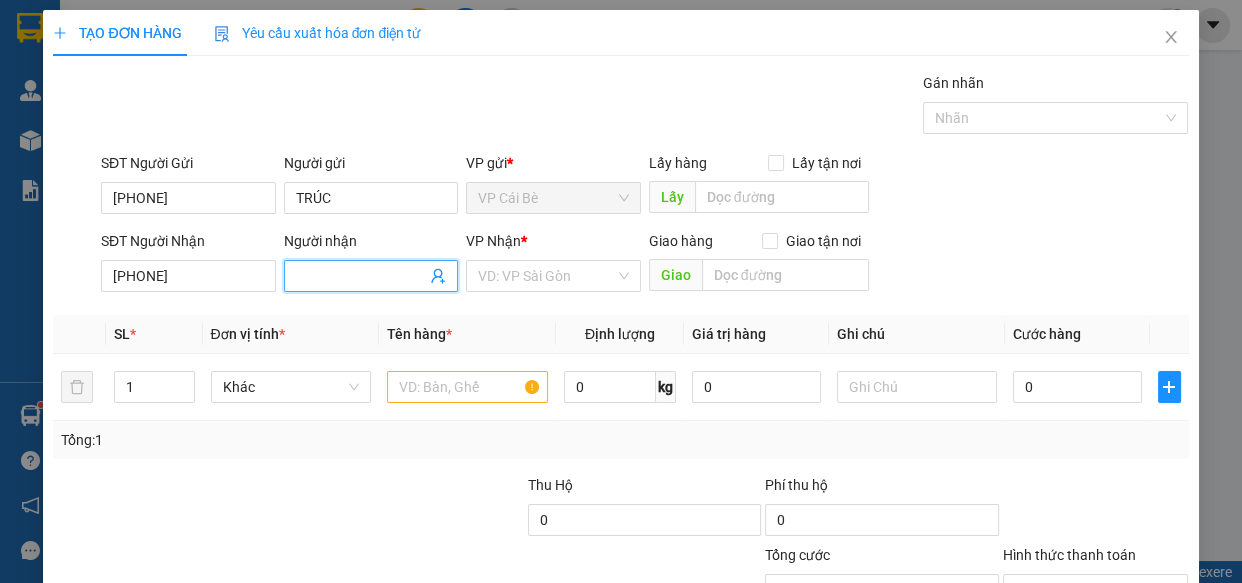 click on "Người nhận" at bounding box center [361, 276] 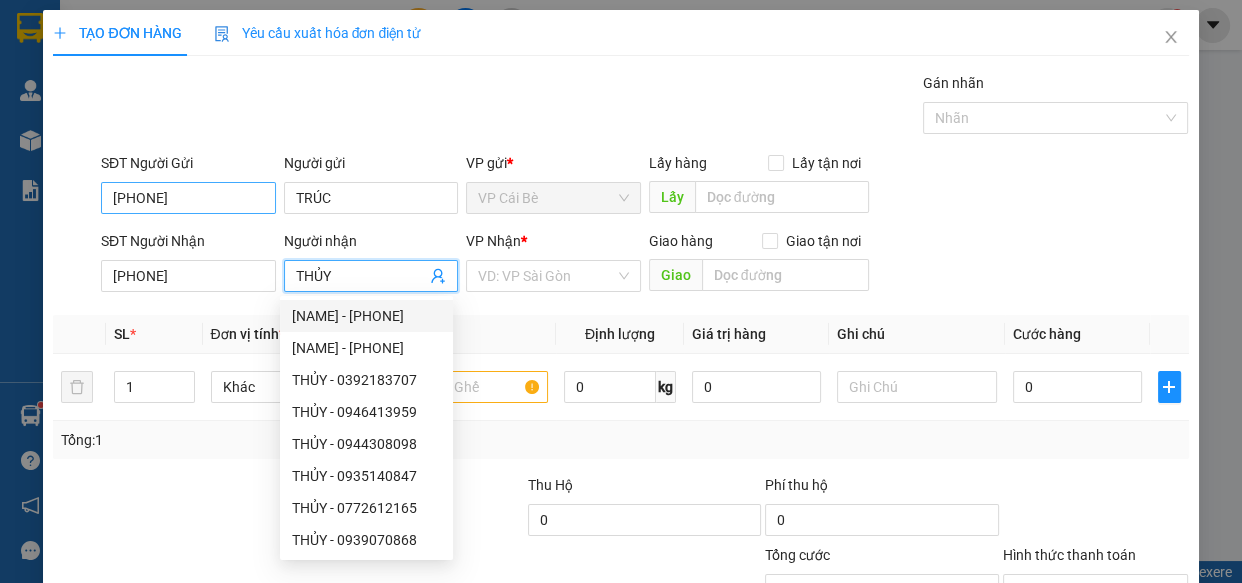 type on "THỦY" 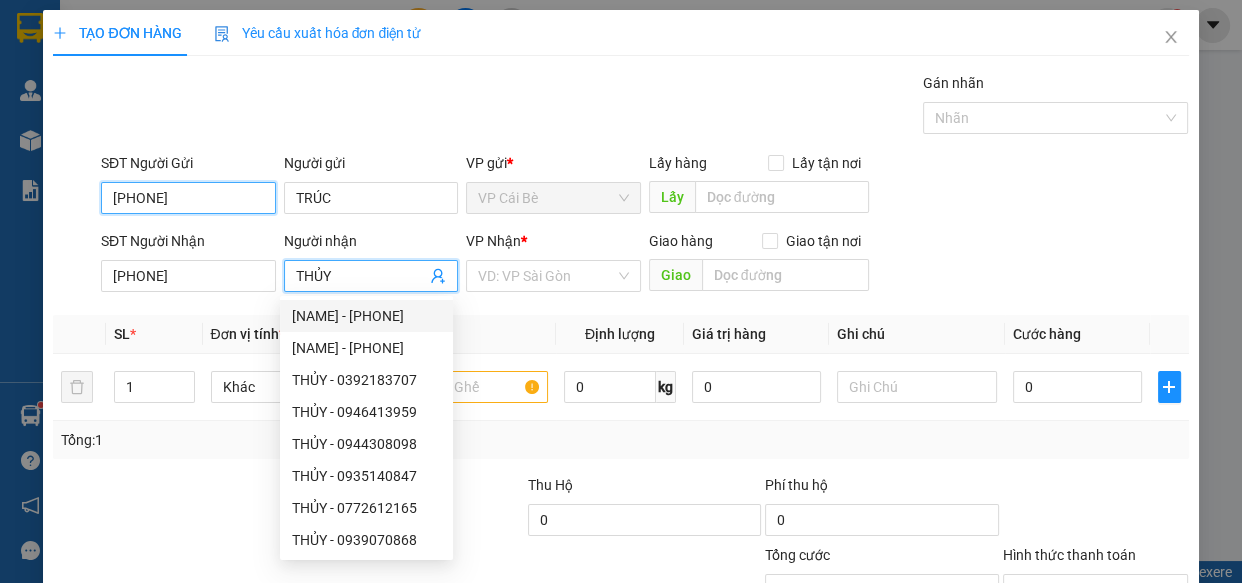 click on "[PHONE]" at bounding box center [188, 198] 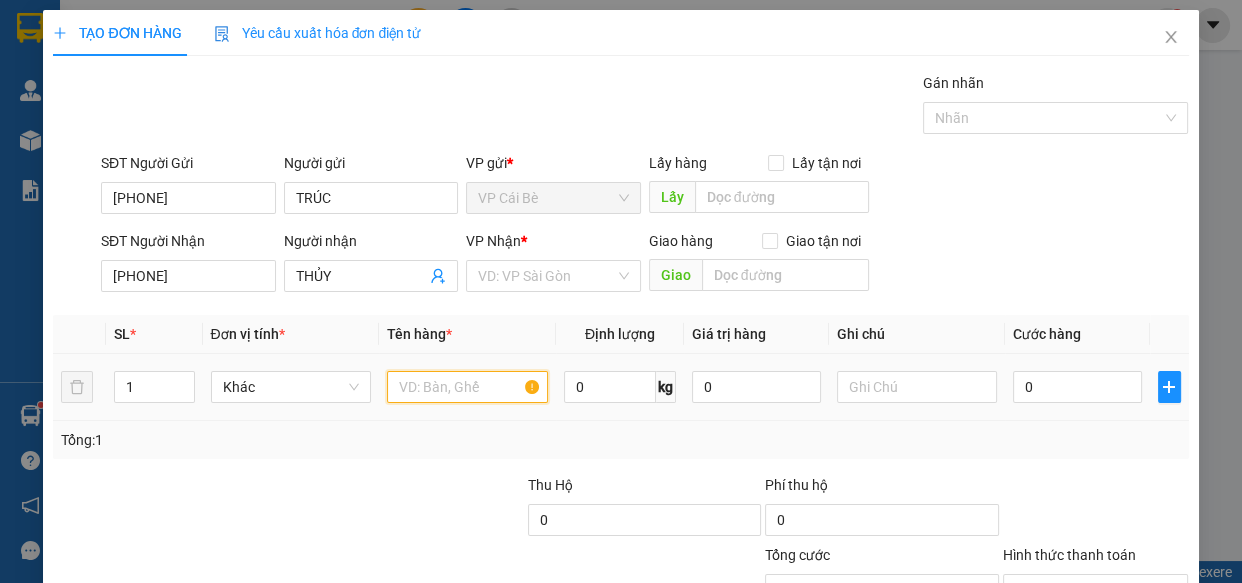 click at bounding box center [467, 387] 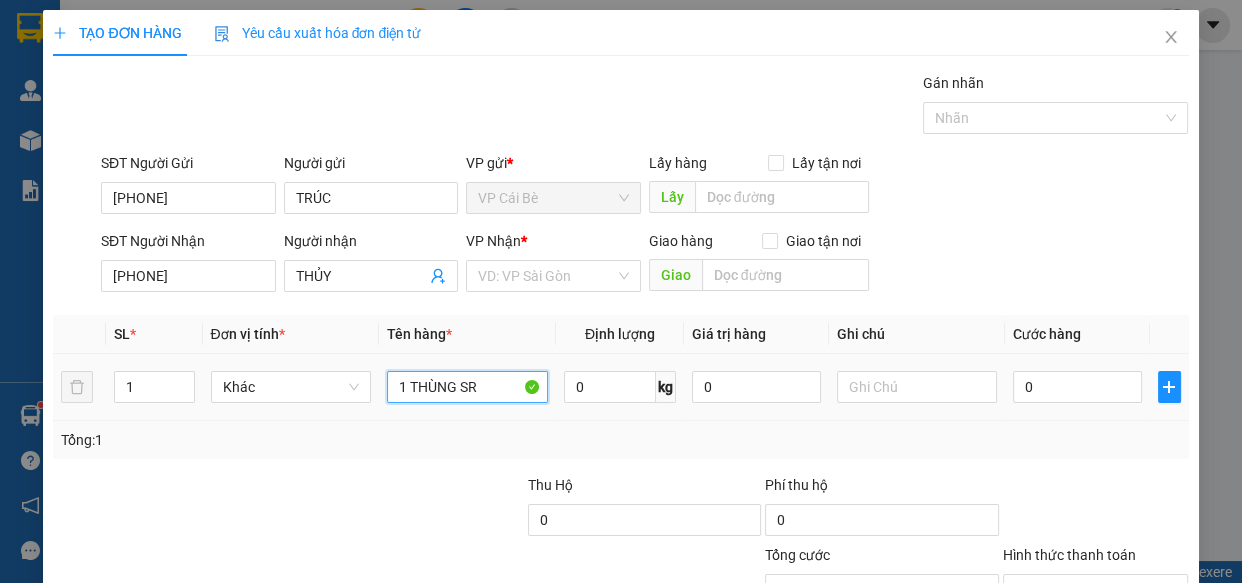 type on "1 THÙNG SR" 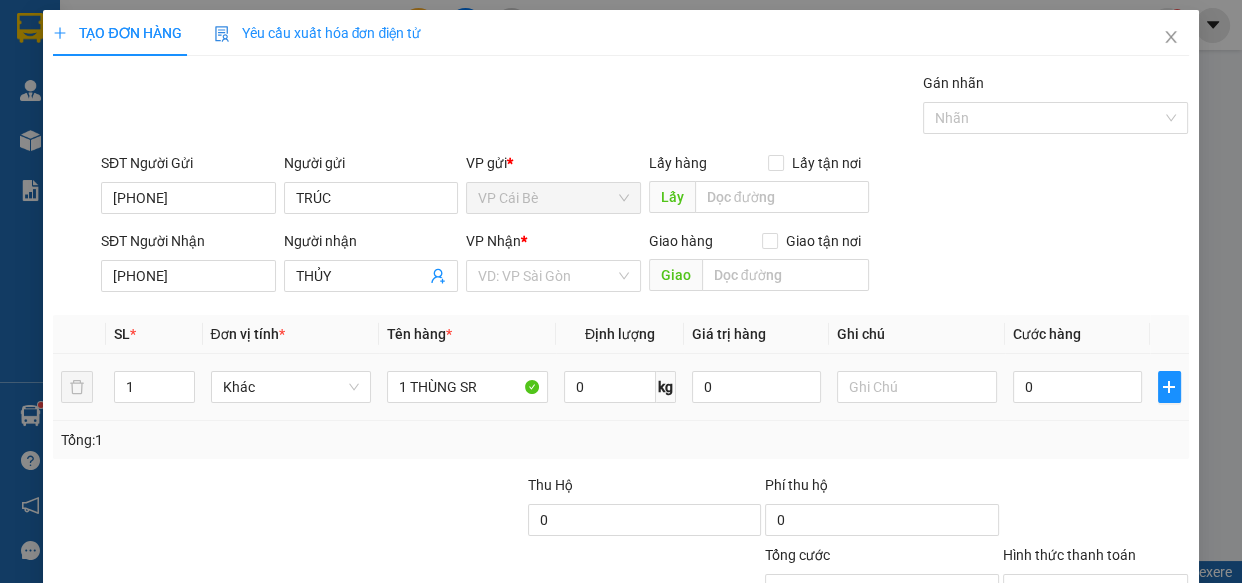 click at bounding box center [917, 387] 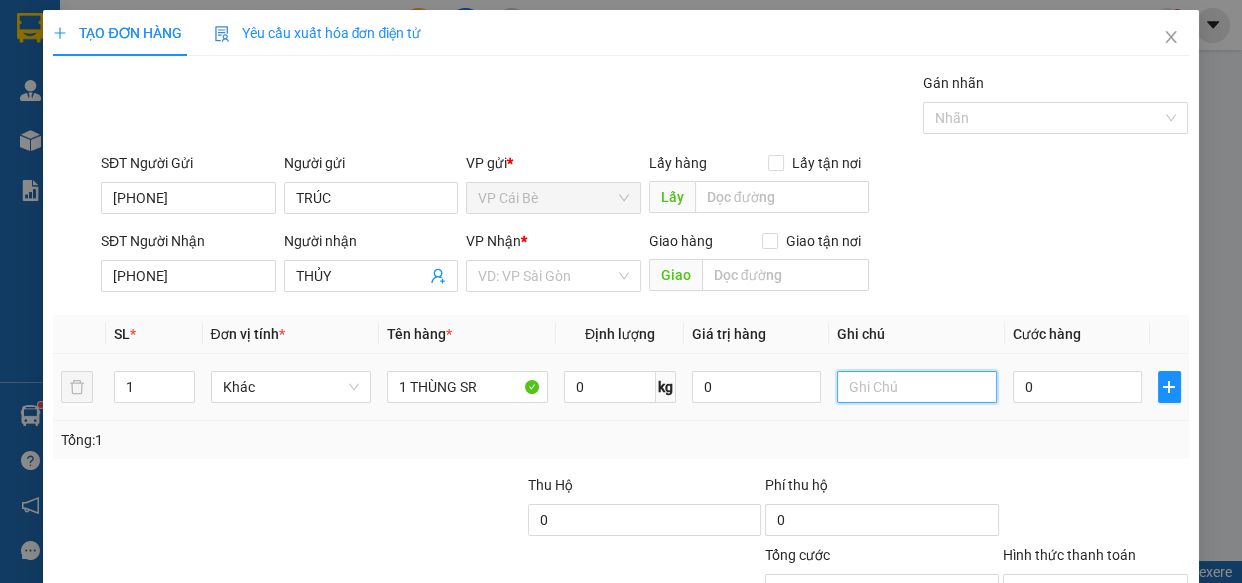 click at bounding box center (917, 387) 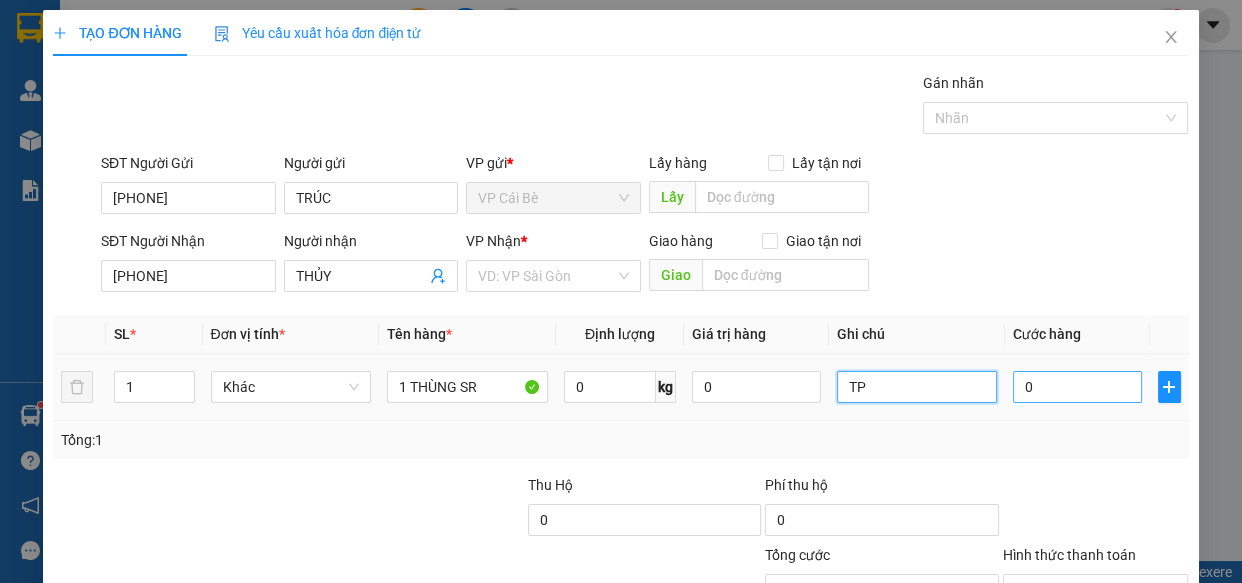 type on "TP" 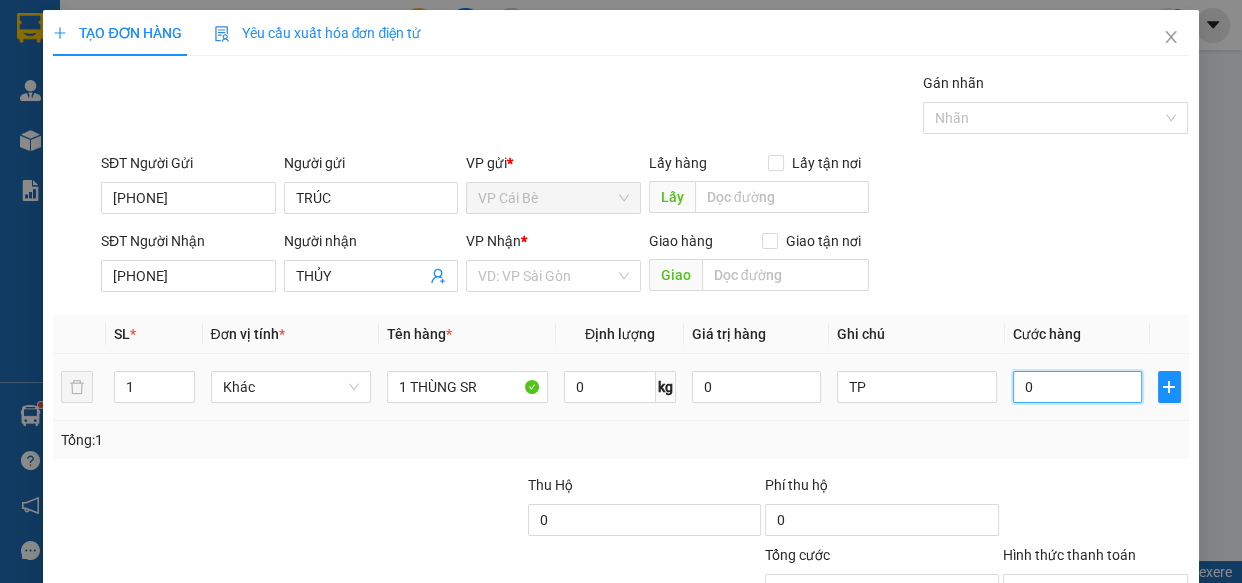 click on "0" at bounding box center (1077, 387) 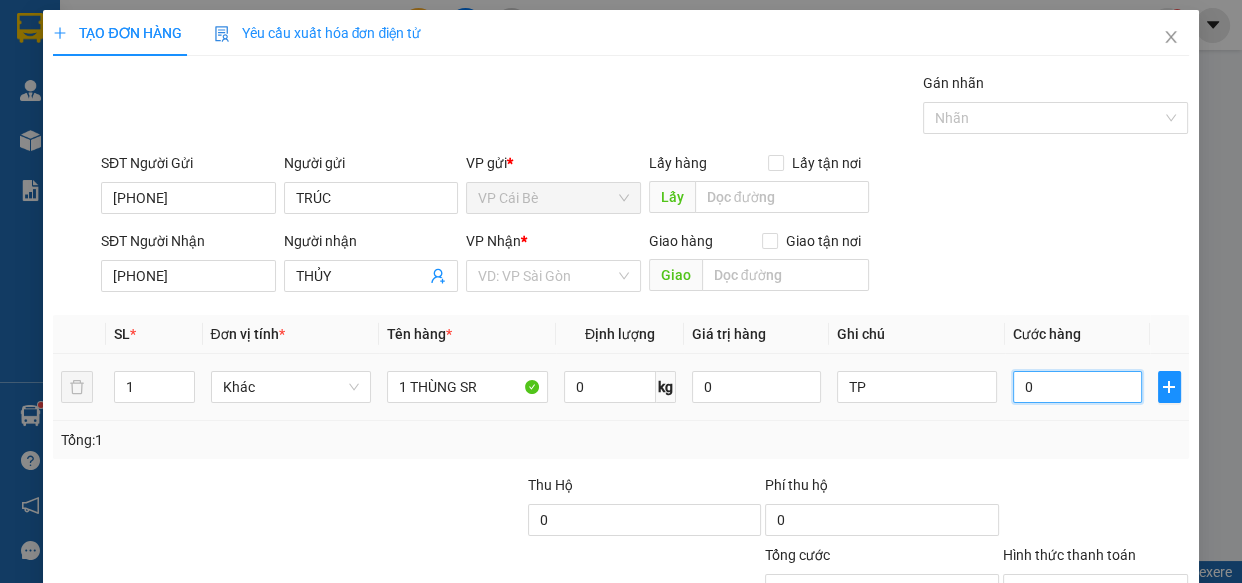 type on "03" 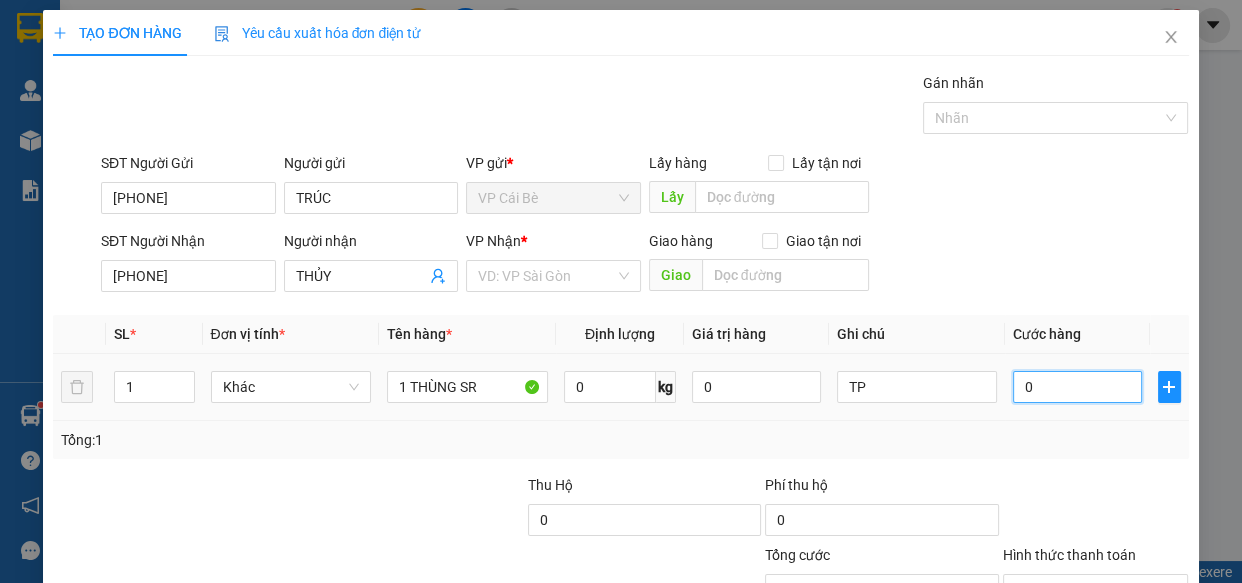 type on "3" 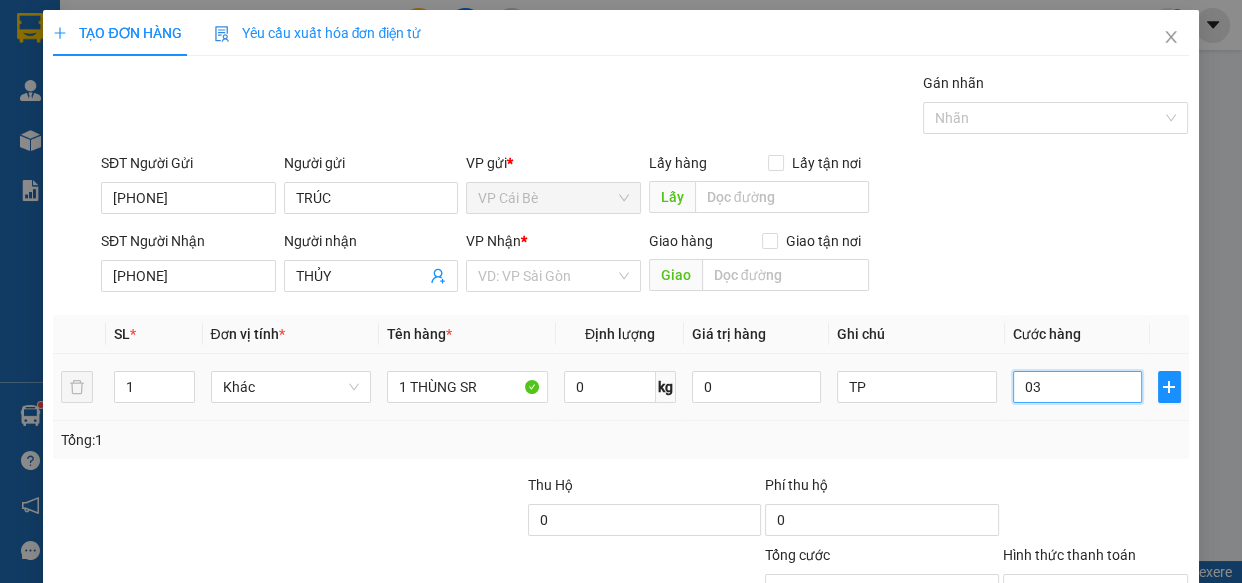 type on "030" 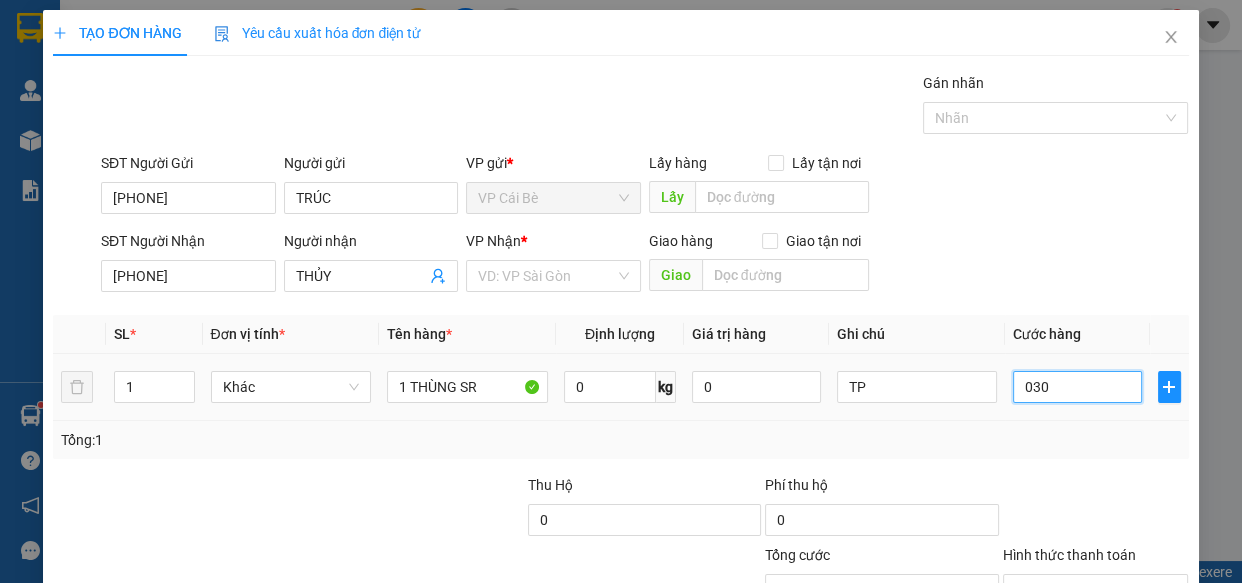 type on "03" 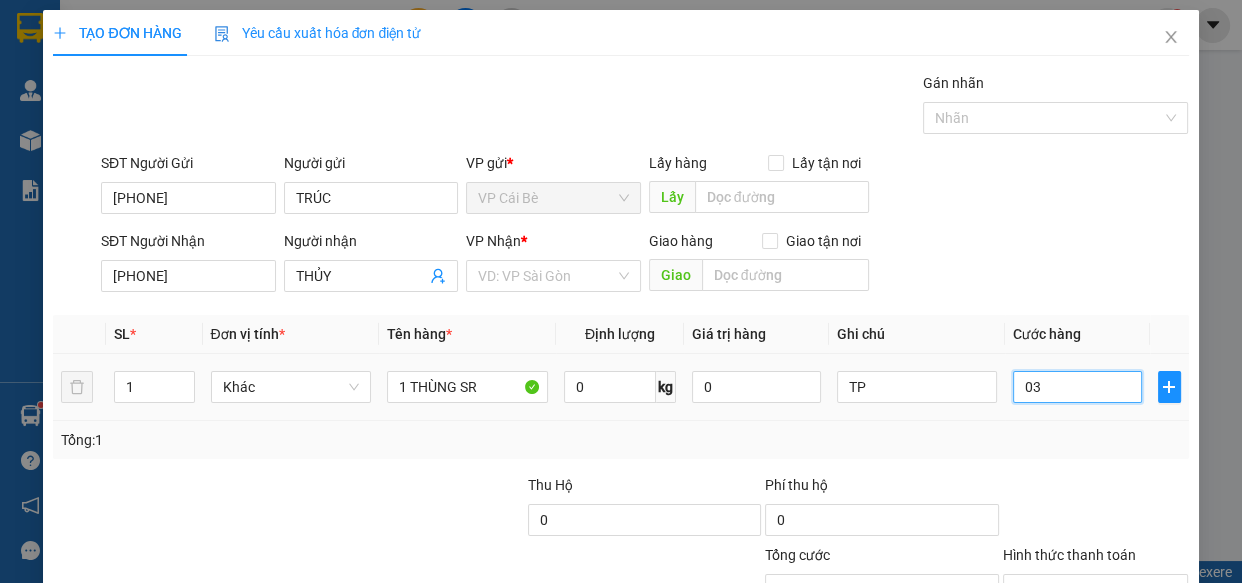 type on "0" 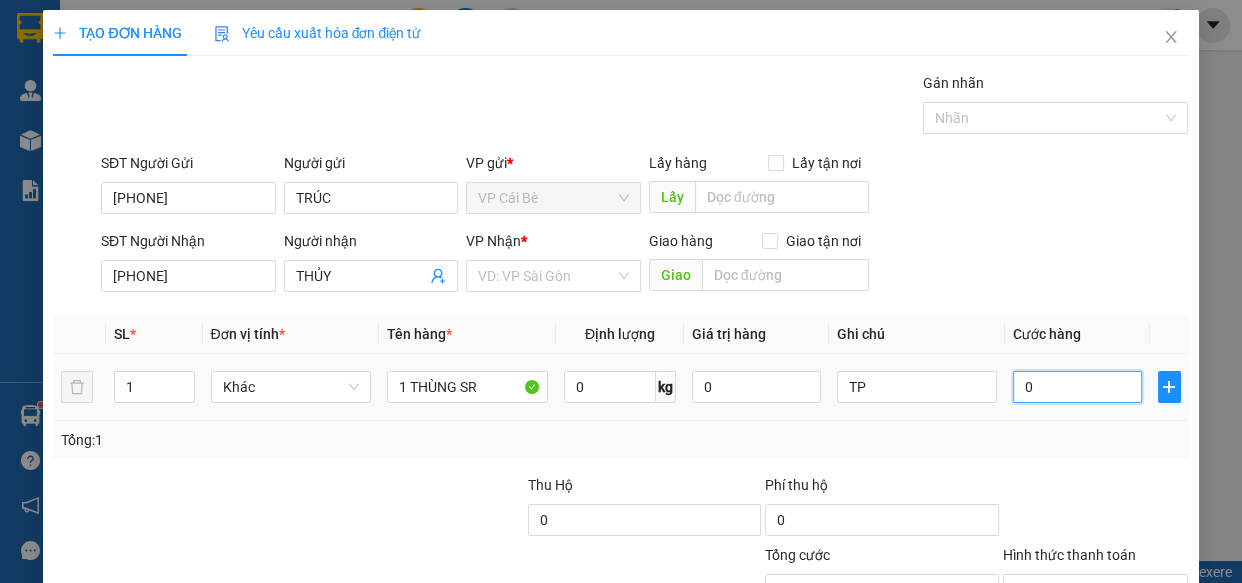 type on "06" 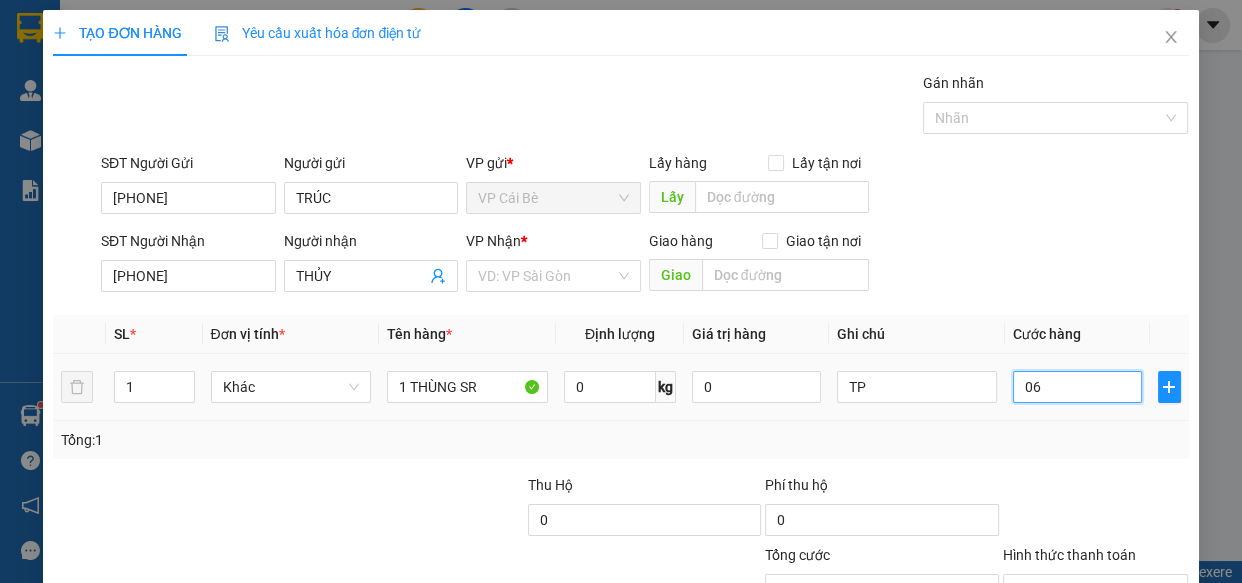 type on "060" 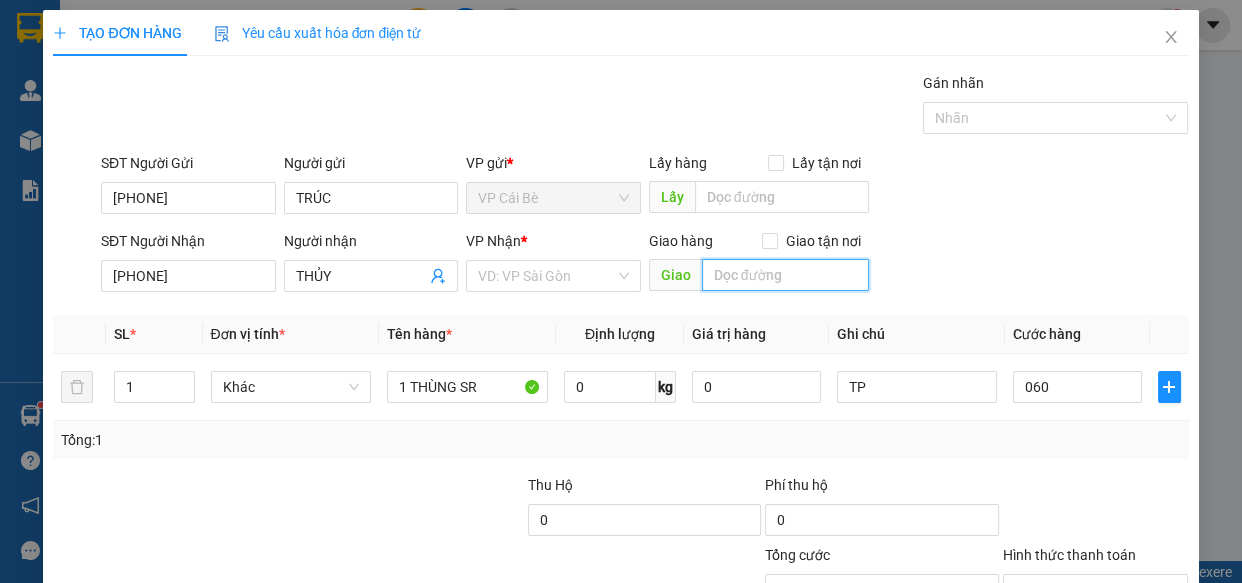 type on "60.000" 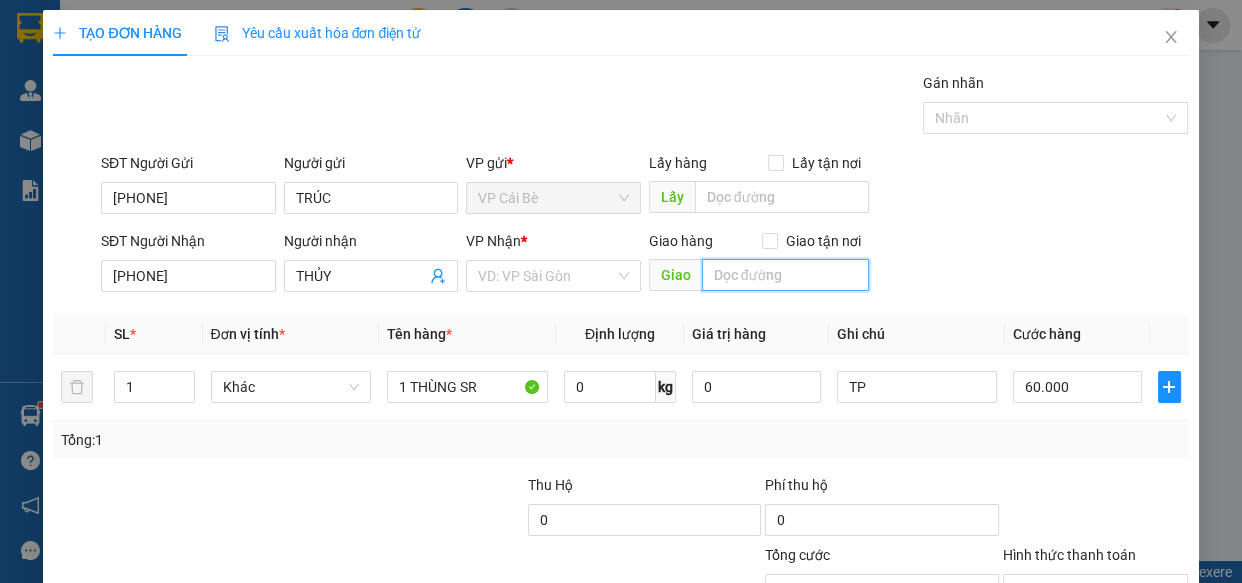type on "60.000" 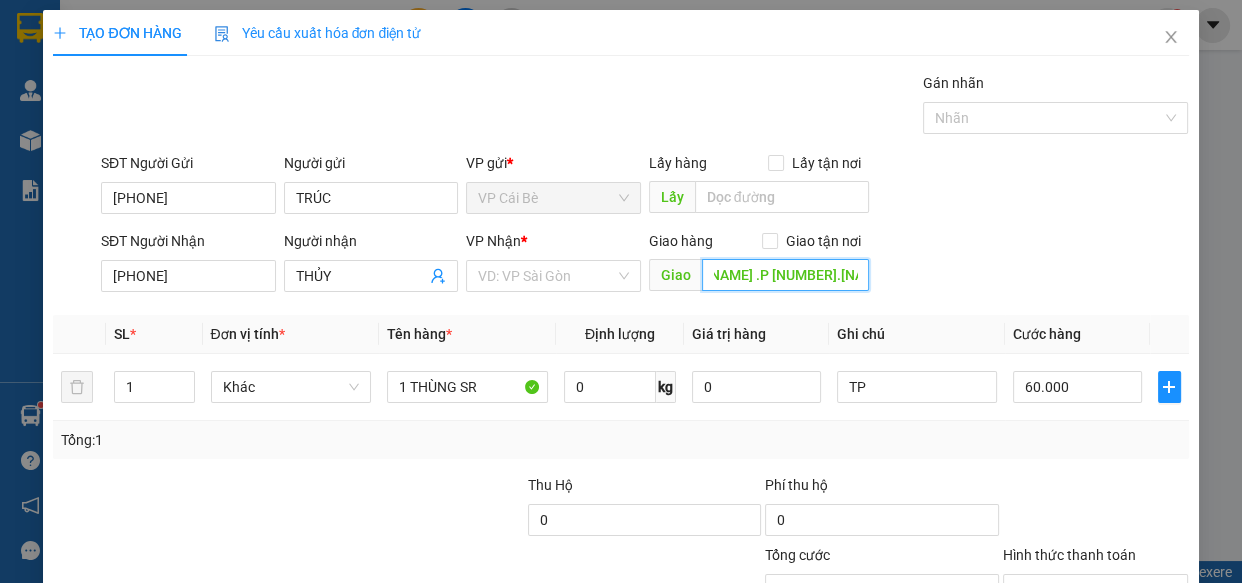 scroll, scrollTop: 0, scrollLeft: 75, axis: horizontal 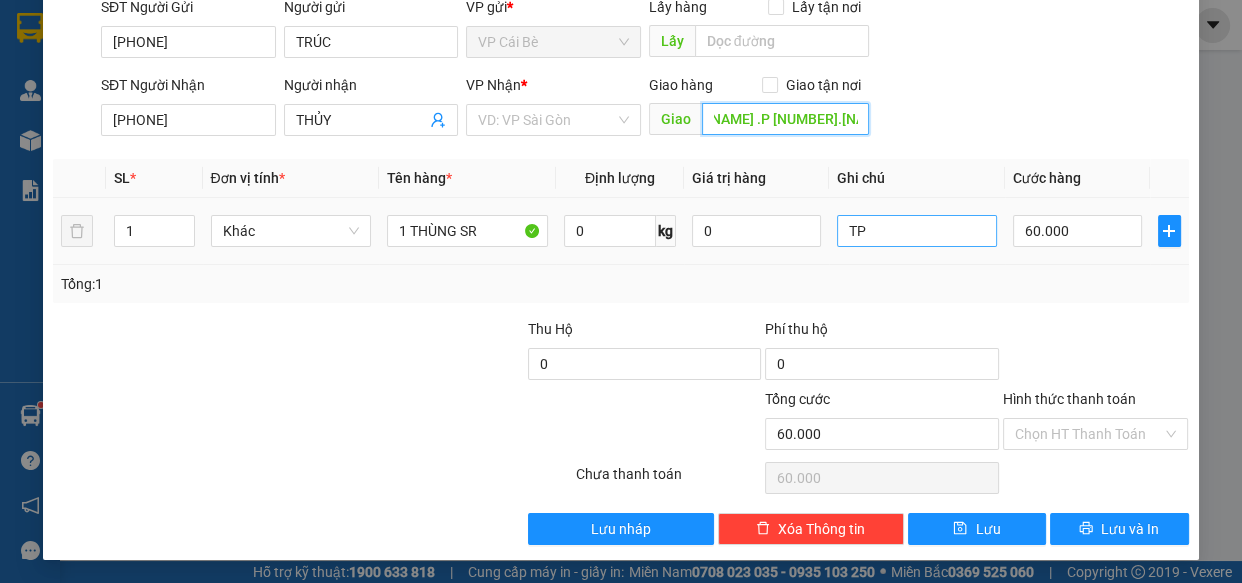 type on "[NUMBER] [NAME] .P [NUMBER].[NAME] [CITY]" 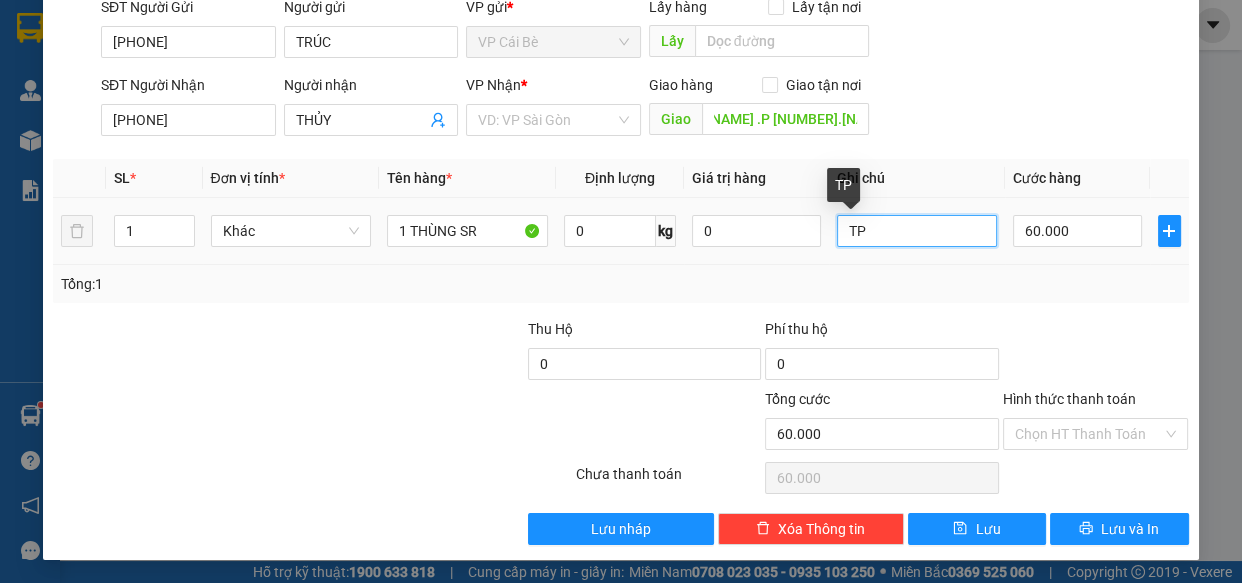 scroll, scrollTop: 0, scrollLeft: 0, axis: both 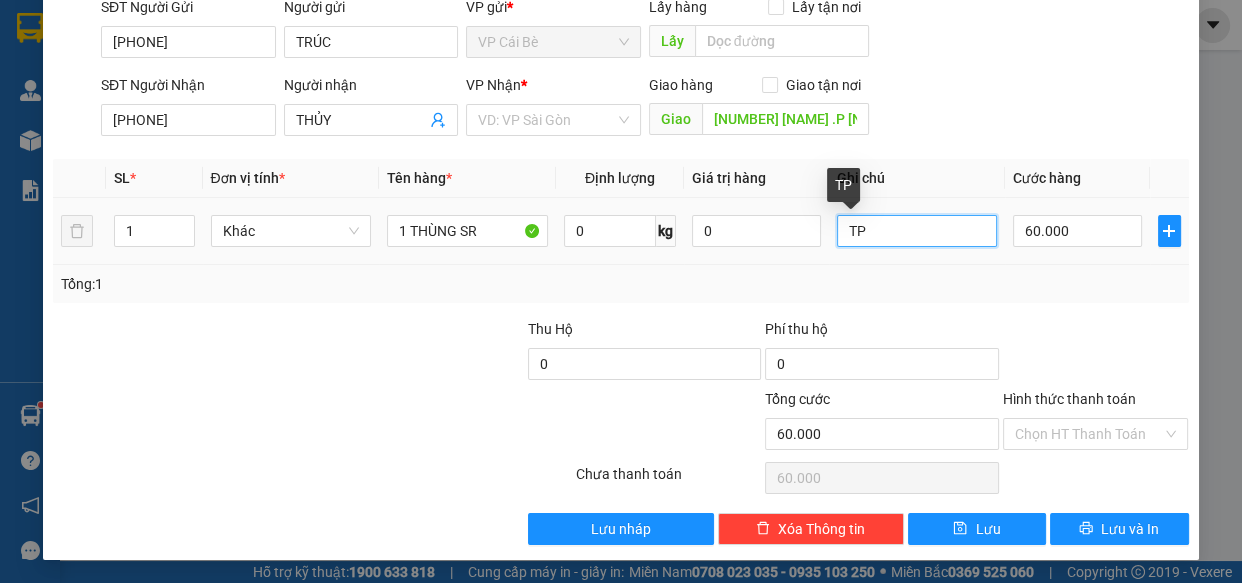 click on "TP" at bounding box center [917, 231] 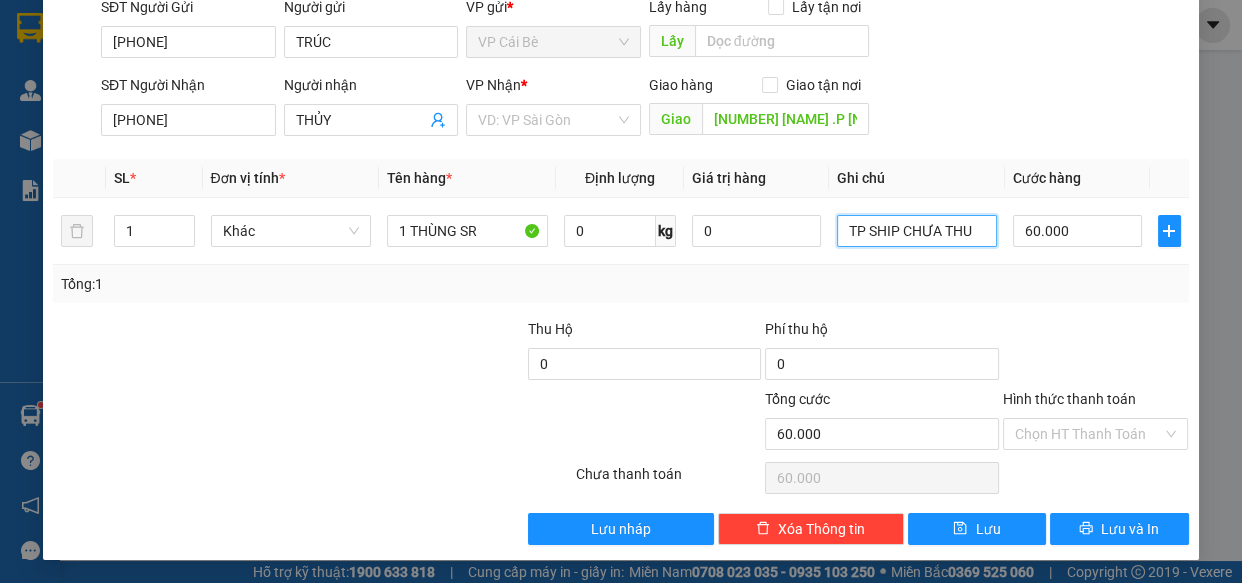 type on "TP SHIP CHƯA THU" 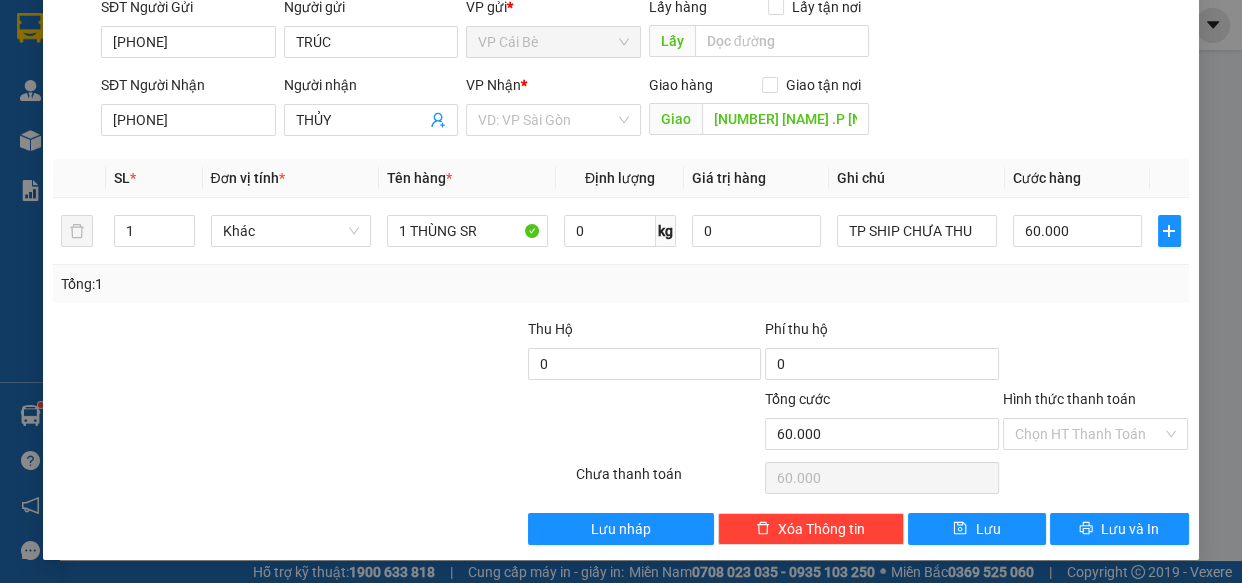 click on "SĐT Người Gửi [PHONE] Người gửi [NAME] VP gửi  * VP Cái Bè Lấy hàng Lấy tận nơi Lấy SĐT Người Nhận [PHONE] Người nhận [NAME] VP Nhận  * VD: VP Sài Gòn Giao hàng Giao tận nơi Giao [NUMBER] [NAME] .P [NUMBER].[NAME] [CITY] SL  * Đơn vị tính  * Tên hàng  * Định lượng Giá trị hàng Ghi chú Cước hàng                   [NUMBER] Khác [NUMBER] THÙNG SR [NUMBER] kg [NUMBER] [PHONE] [PRICE] Tổng:  [NUMBER] Thu Hộ [NUMBER] Phí thu hộ [NUMBER] Tổng cước [PRICE] Hình thức thanh toán Chọn HT Thanh Toán Số tiền thu trước [NUMBER] Chưa thanh toán [PRICE] Chọn HT Thanh Toán Lưu nháp Xóa Thông tin Lưu Lưu và In [PHONE]" at bounding box center (620, 230) 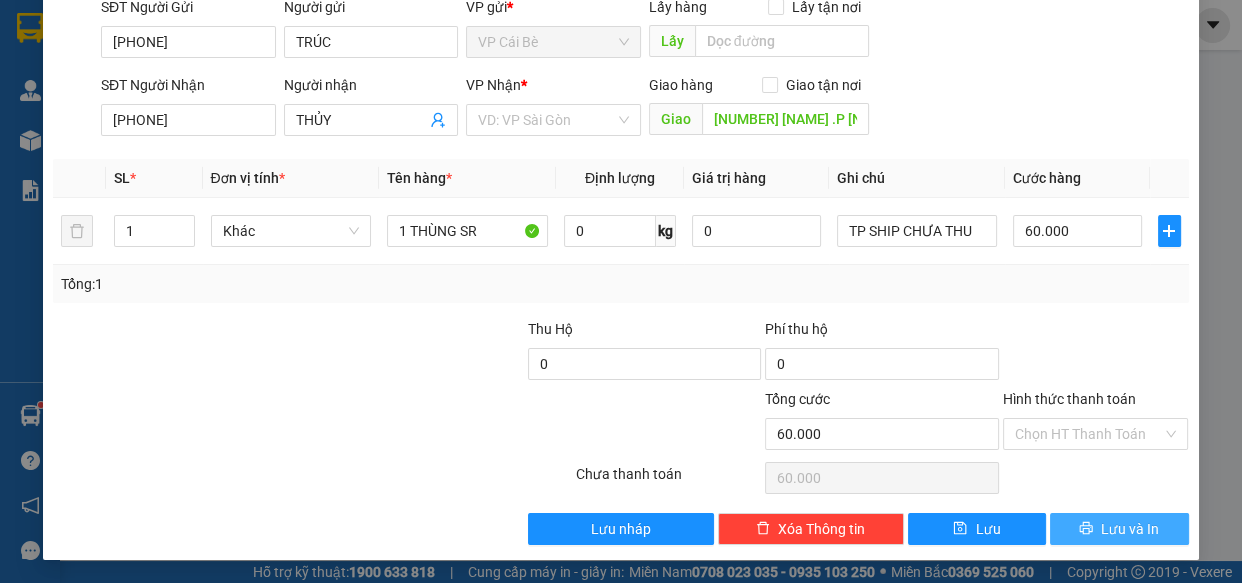 click on "Lưu và In" at bounding box center (1130, 529) 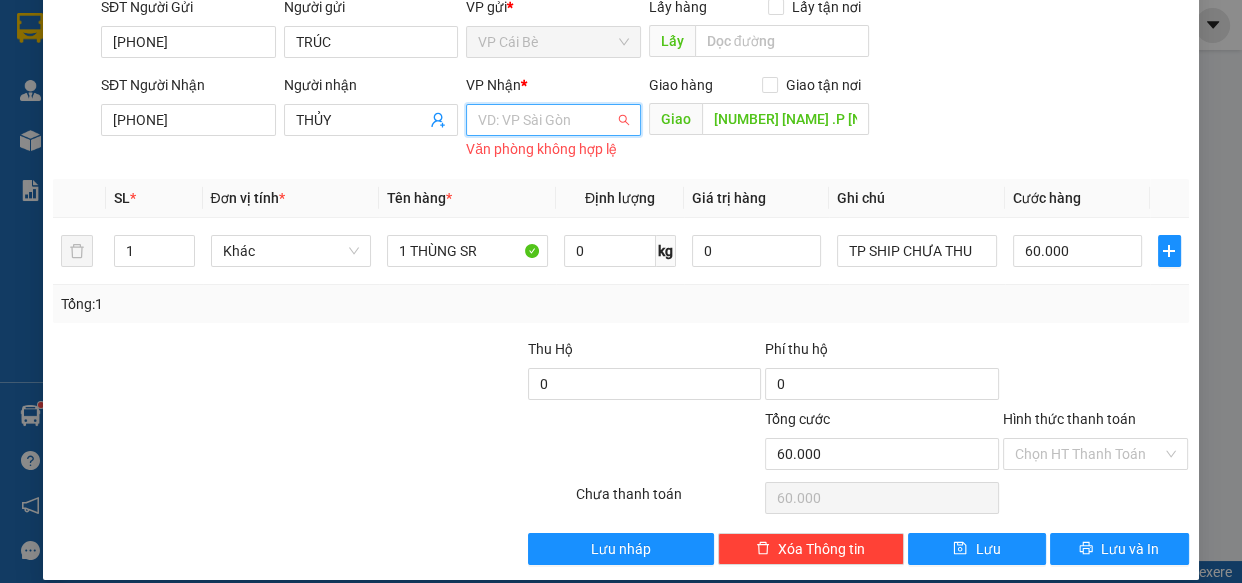 click at bounding box center [546, 120] 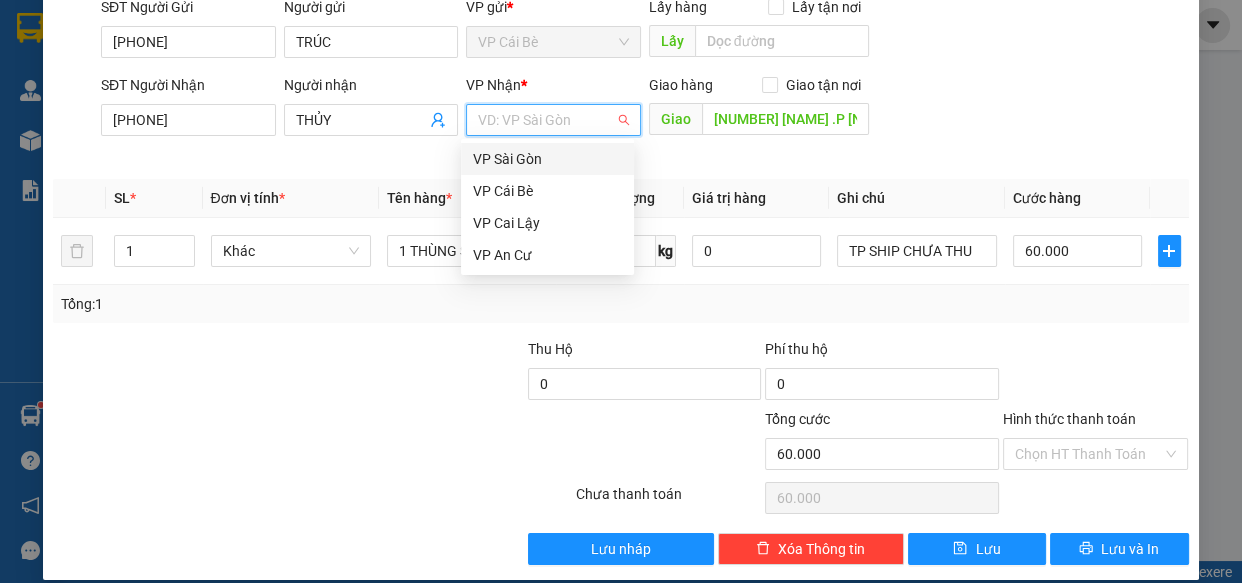 click on "VP Sài Gòn" at bounding box center [547, 159] 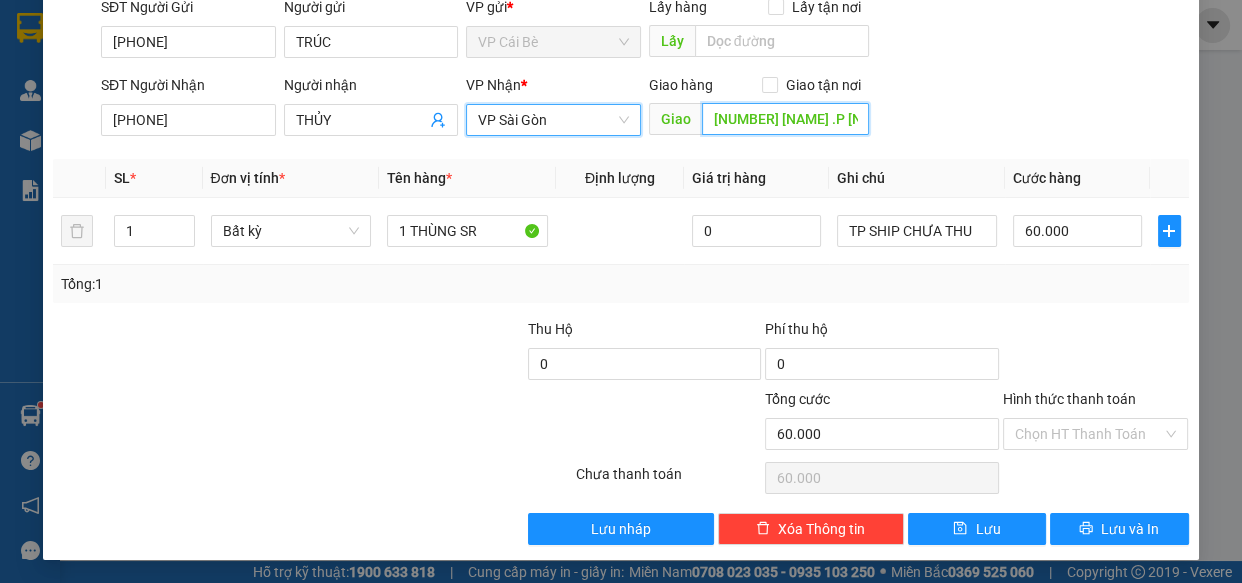 click on "[NUMBER] [NAME] .P [NUMBER].[NAME] [CITY]" at bounding box center (785, 119) 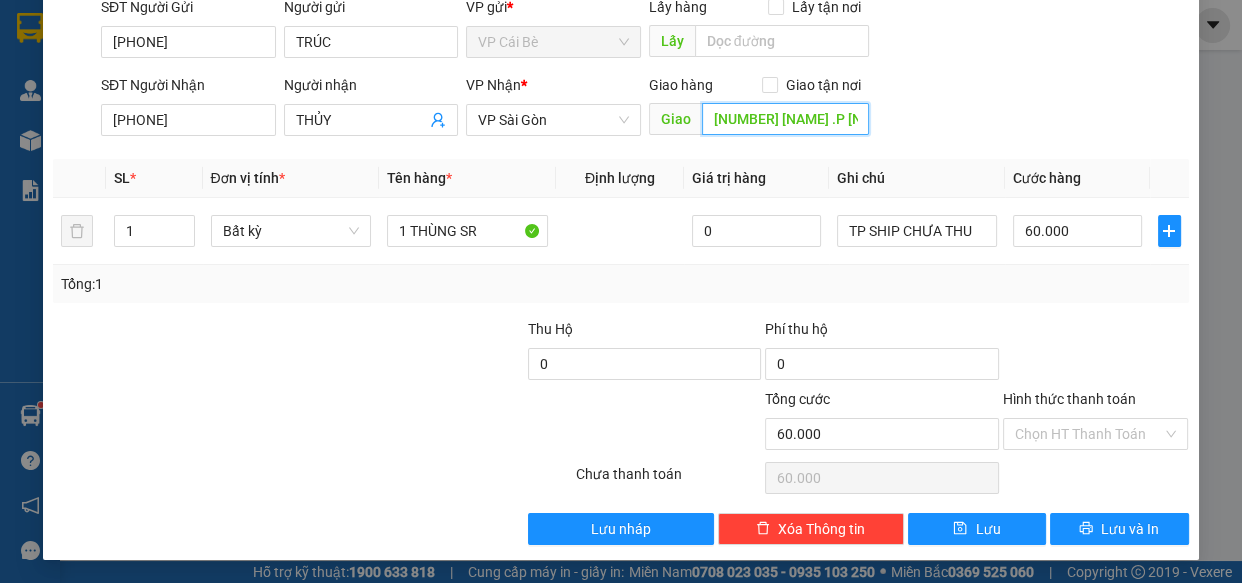 click on "[NUMBER] [NAME] .P [NUMBER].[NAME] [CITY]" at bounding box center [785, 119] 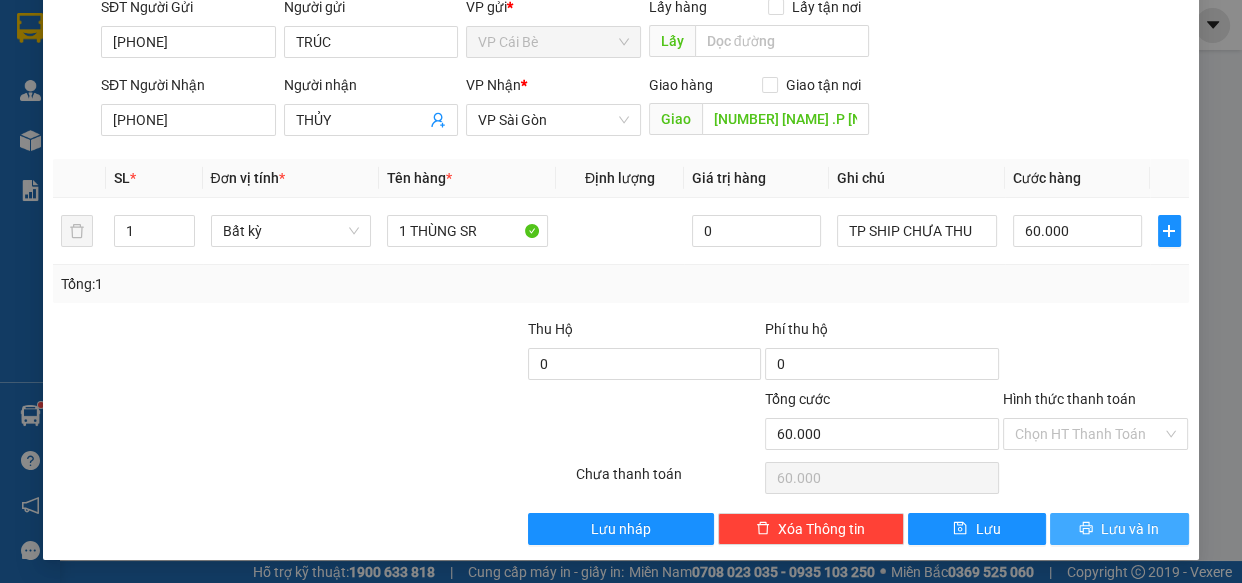 click on "Lưu và In" at bounding box center (1119, 529) 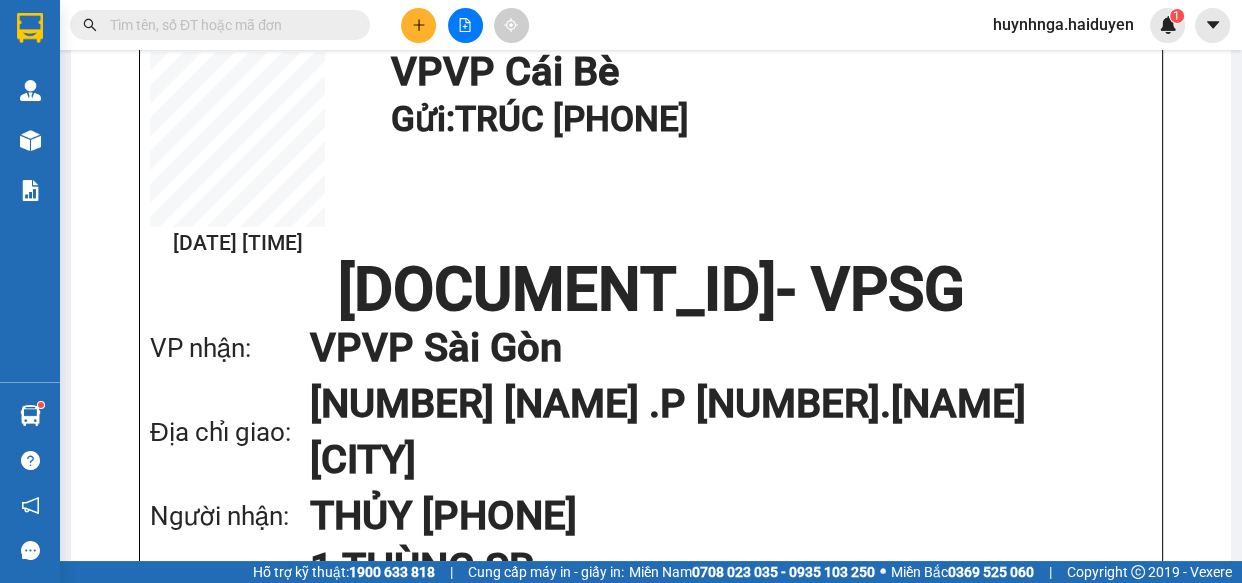 scroll, scrollTop: 0, scrollLeft: 0, axis: both 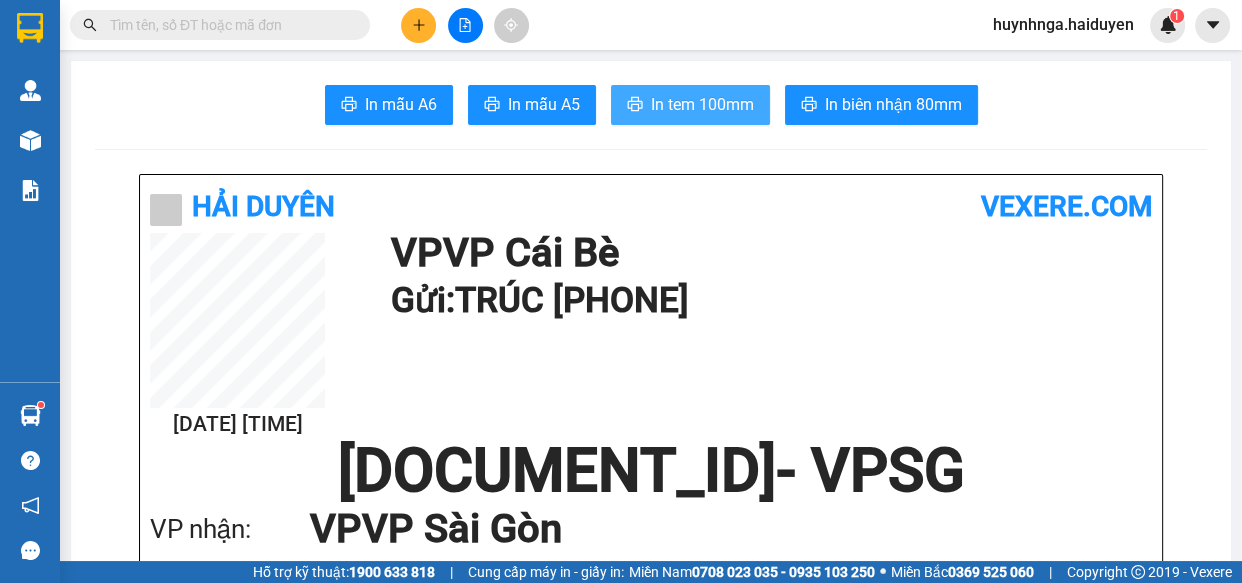 drag, startPoint x: 721, startPoint y: 110, endPoint x: 726, endPoint y: 150, distance: 40.311287 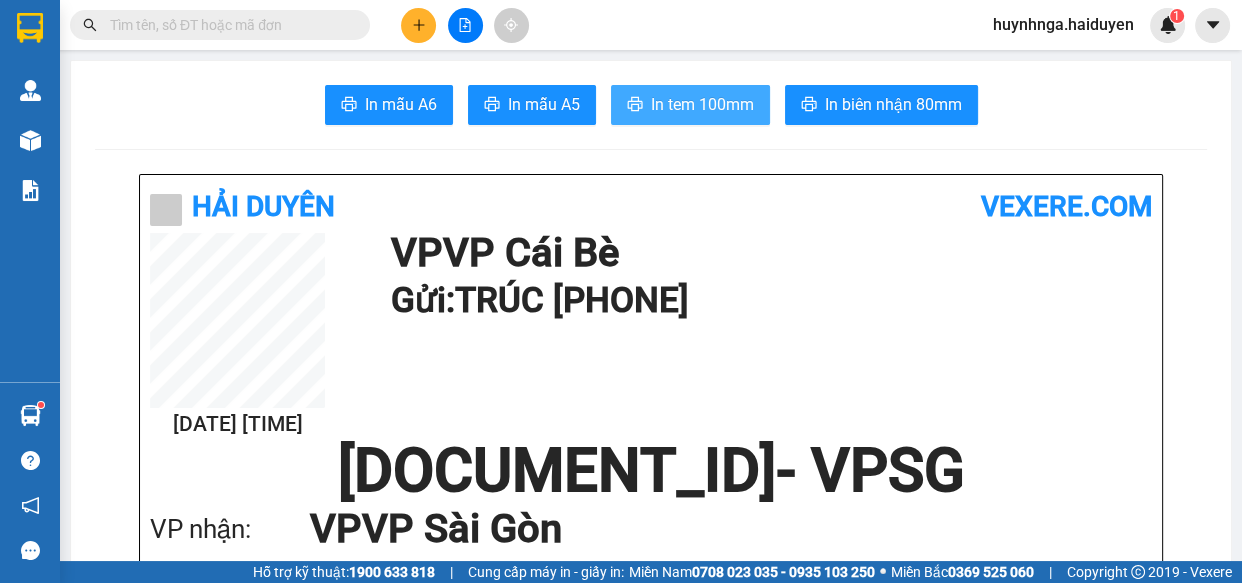 scroll, scrollTop: 0, scrollLeft: 0, axis: both 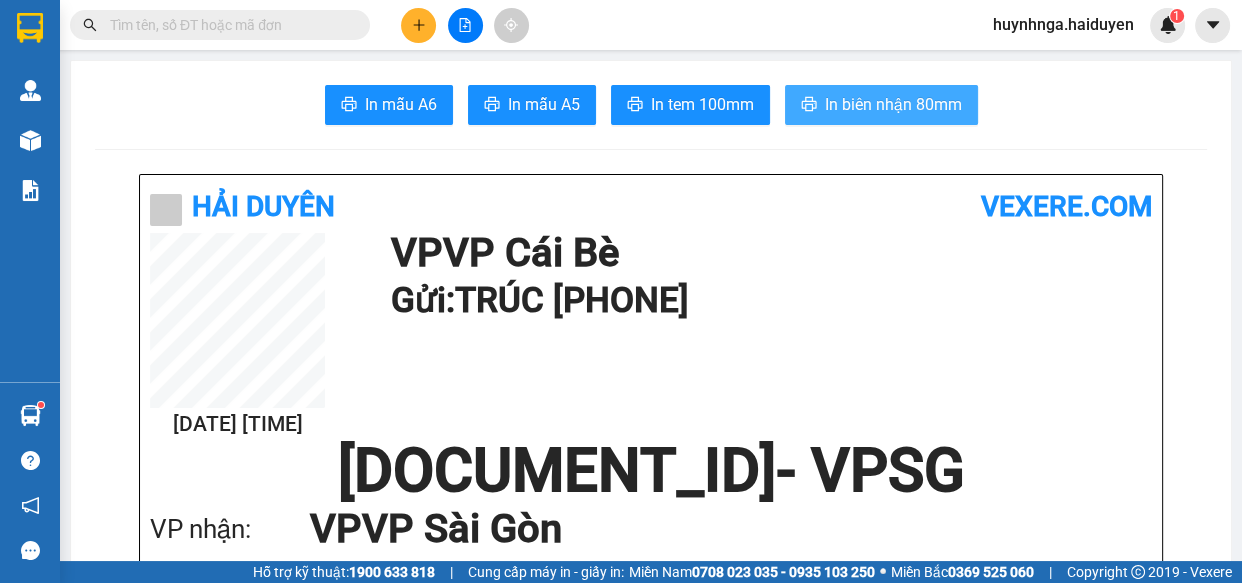 click on "In biên nhận 80mm" at bounding box center [893, 104] 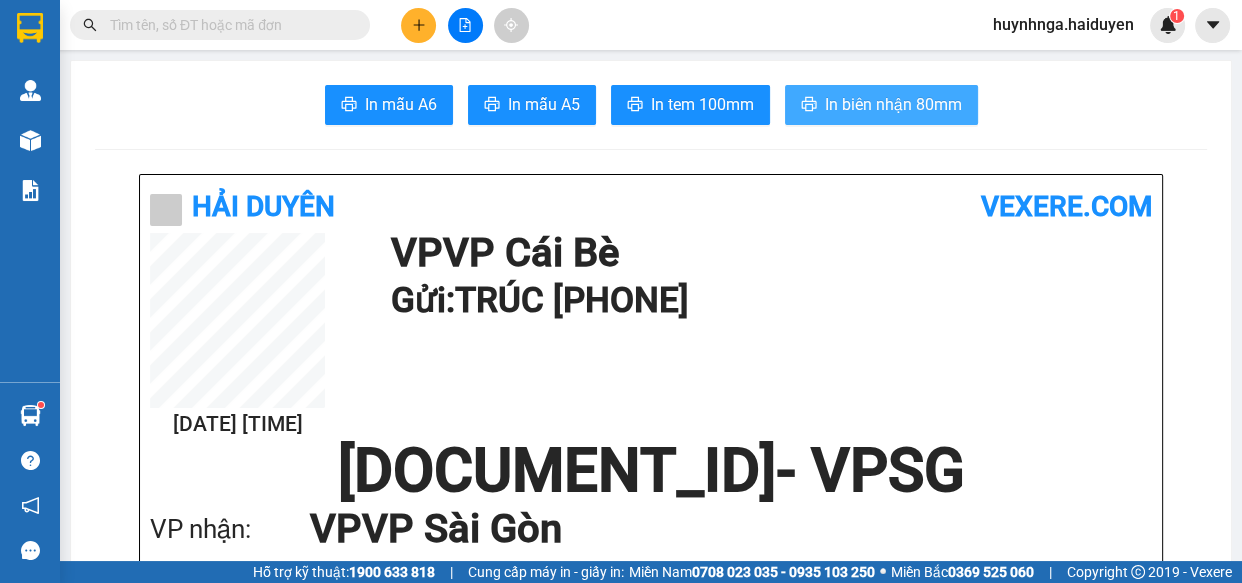 scroll, scrollTop: 0, scrollLeft: 0, axis: both 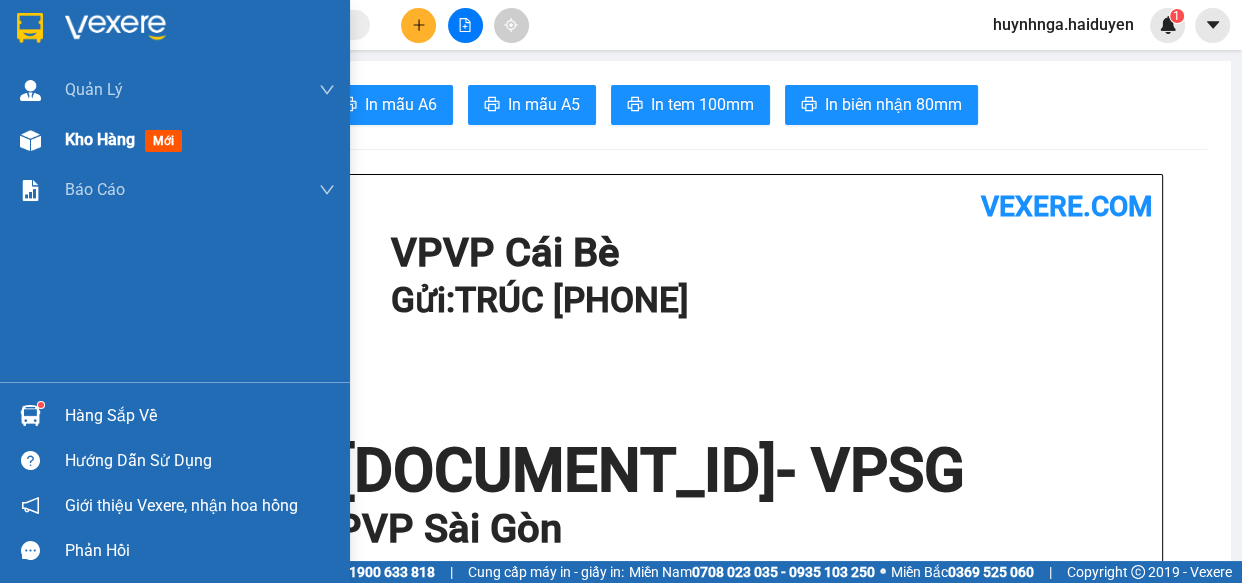 click on "Kho hàng" at bounding box center (100, 139) 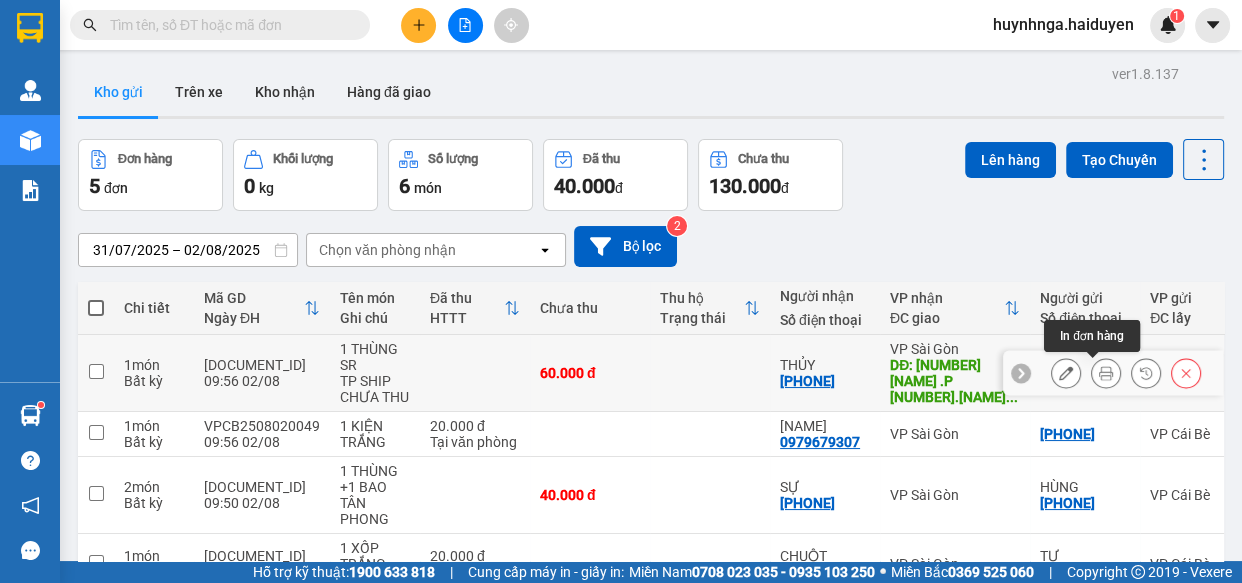 click 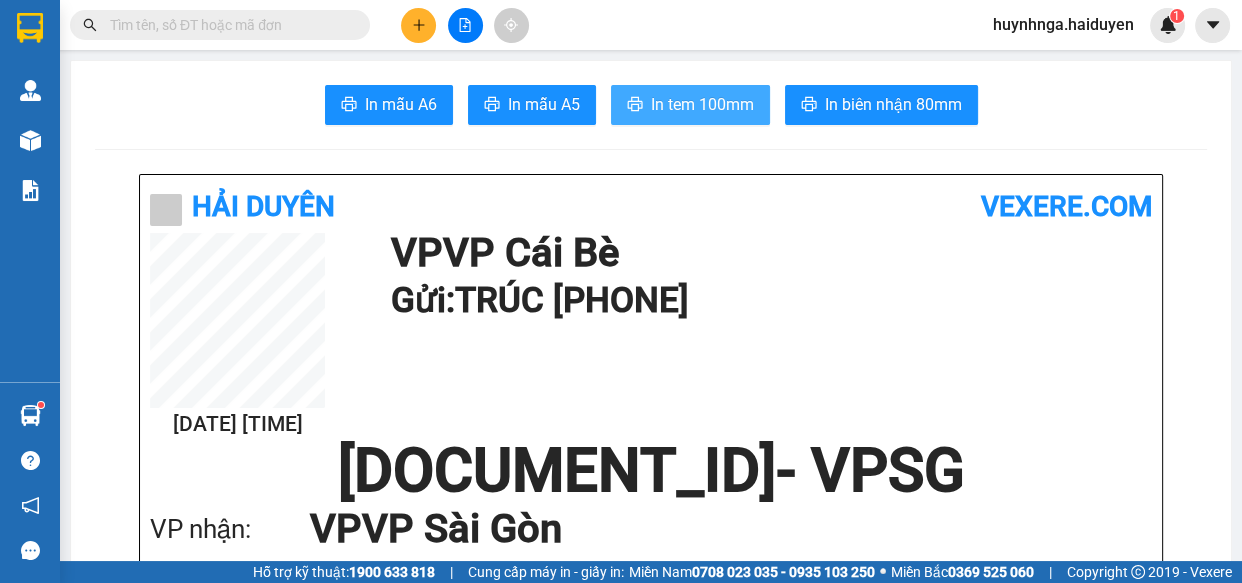 click on "In tem 100mm" at bounding box center [702, 104] 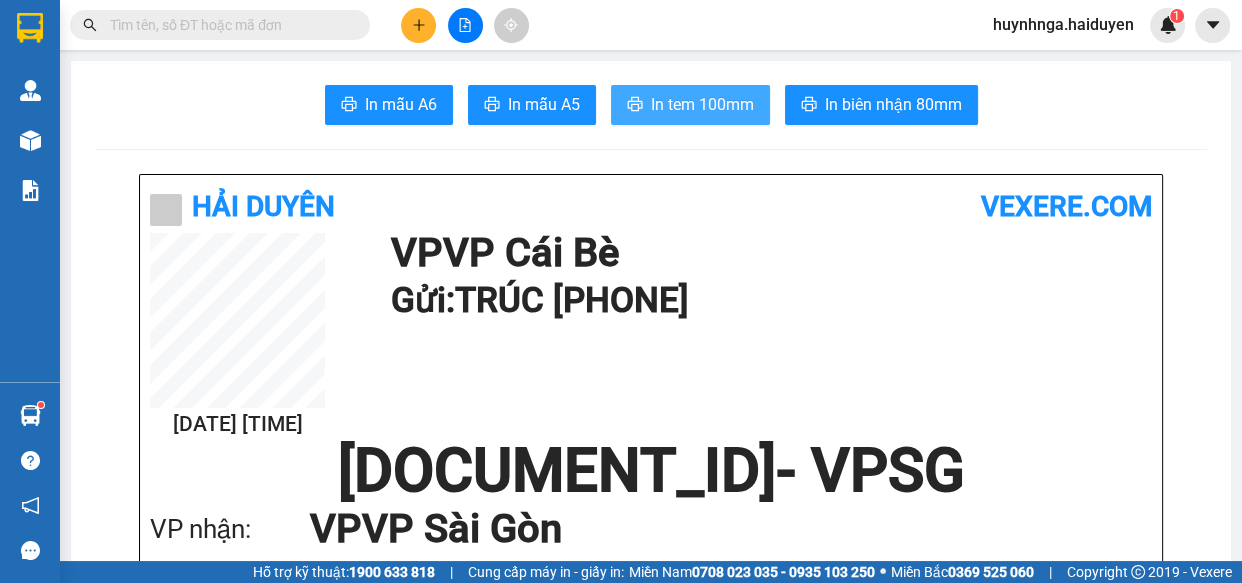 scroll, scrollTop: 0, scrollLeft: 0, axis: both 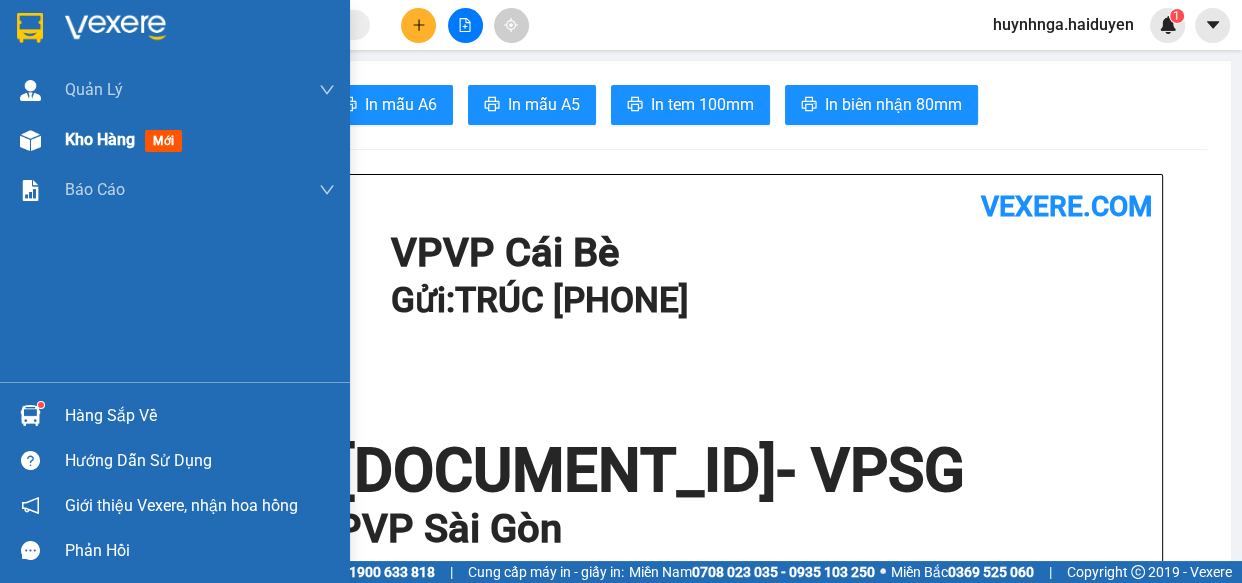 click on "Kho hàng" at bounding box center [100, 139] 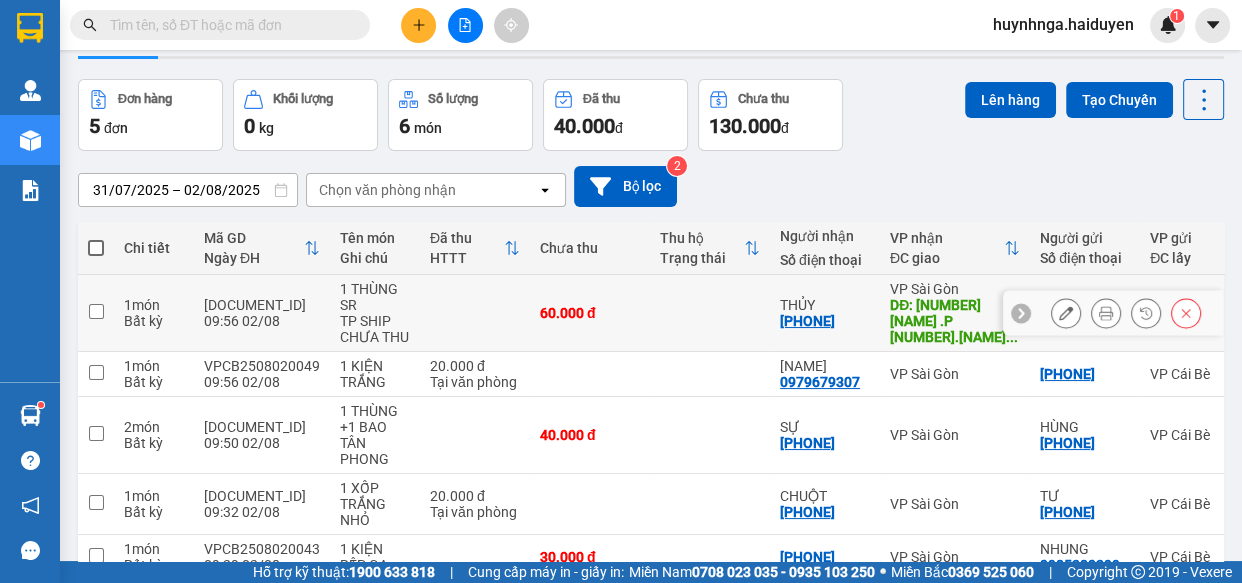 scroll, scrollTop: 90, scrollLeft: 0, axis: vertical 